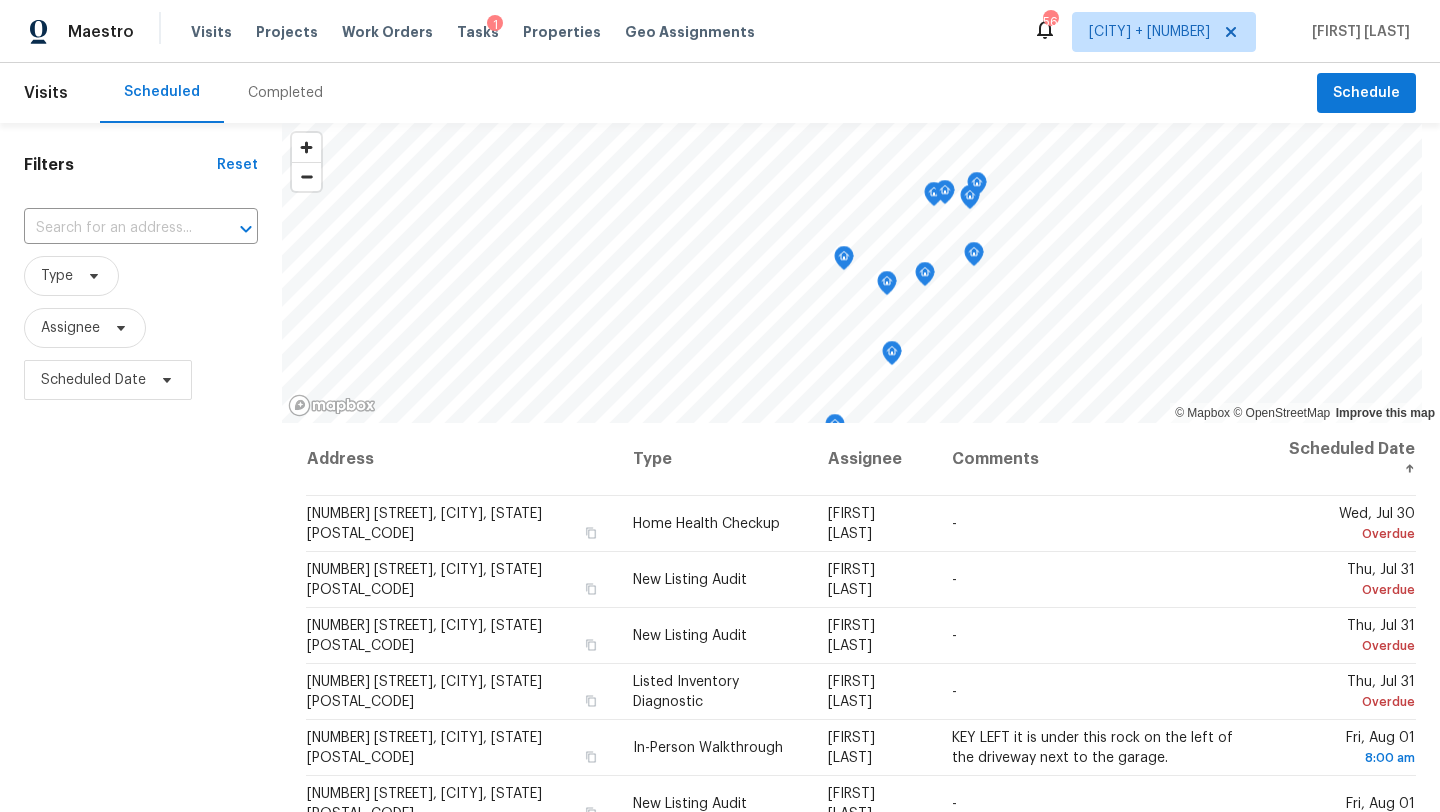scroll, scrollTop: 0, scrollLeft: 0, axis: both 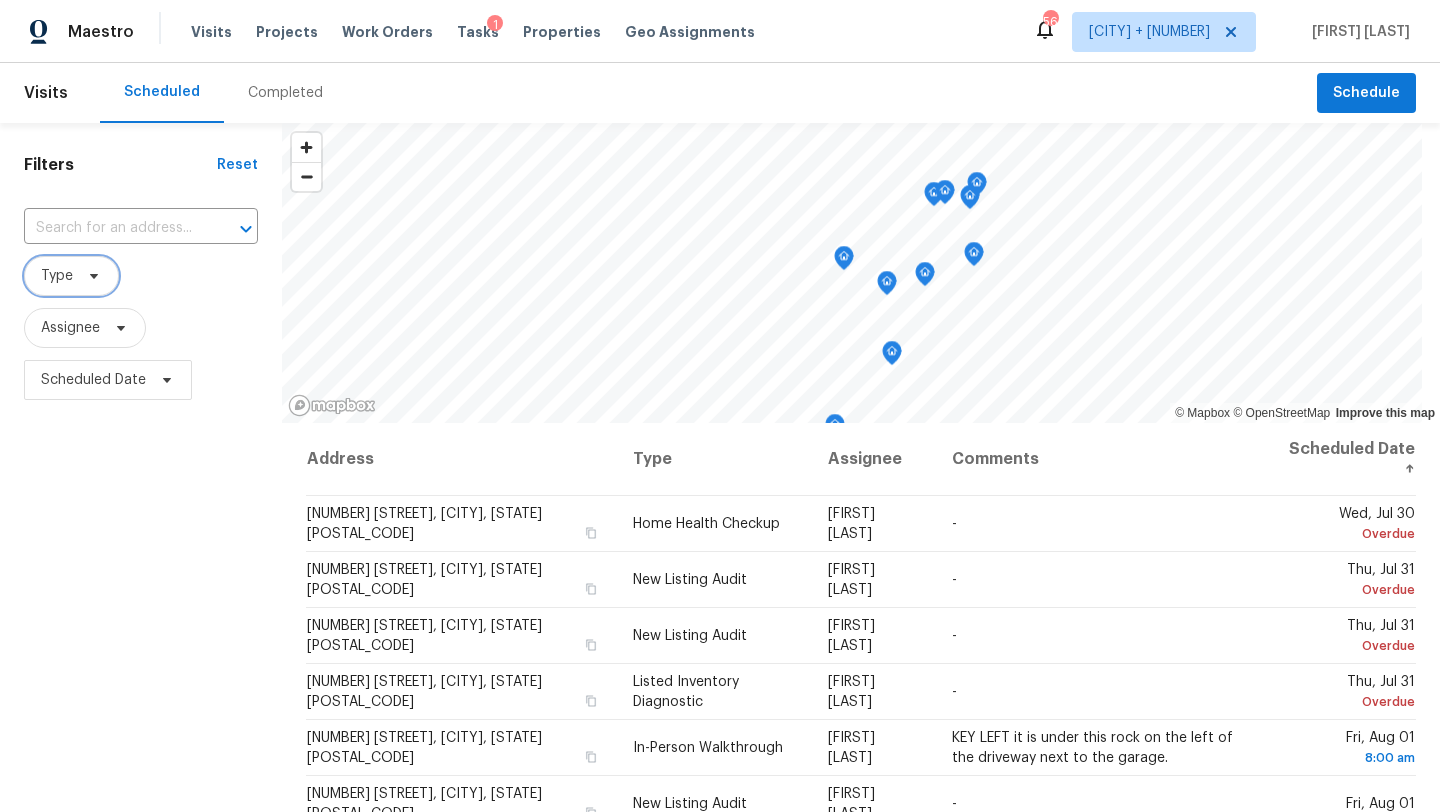 click at bounding box center (91, 276) 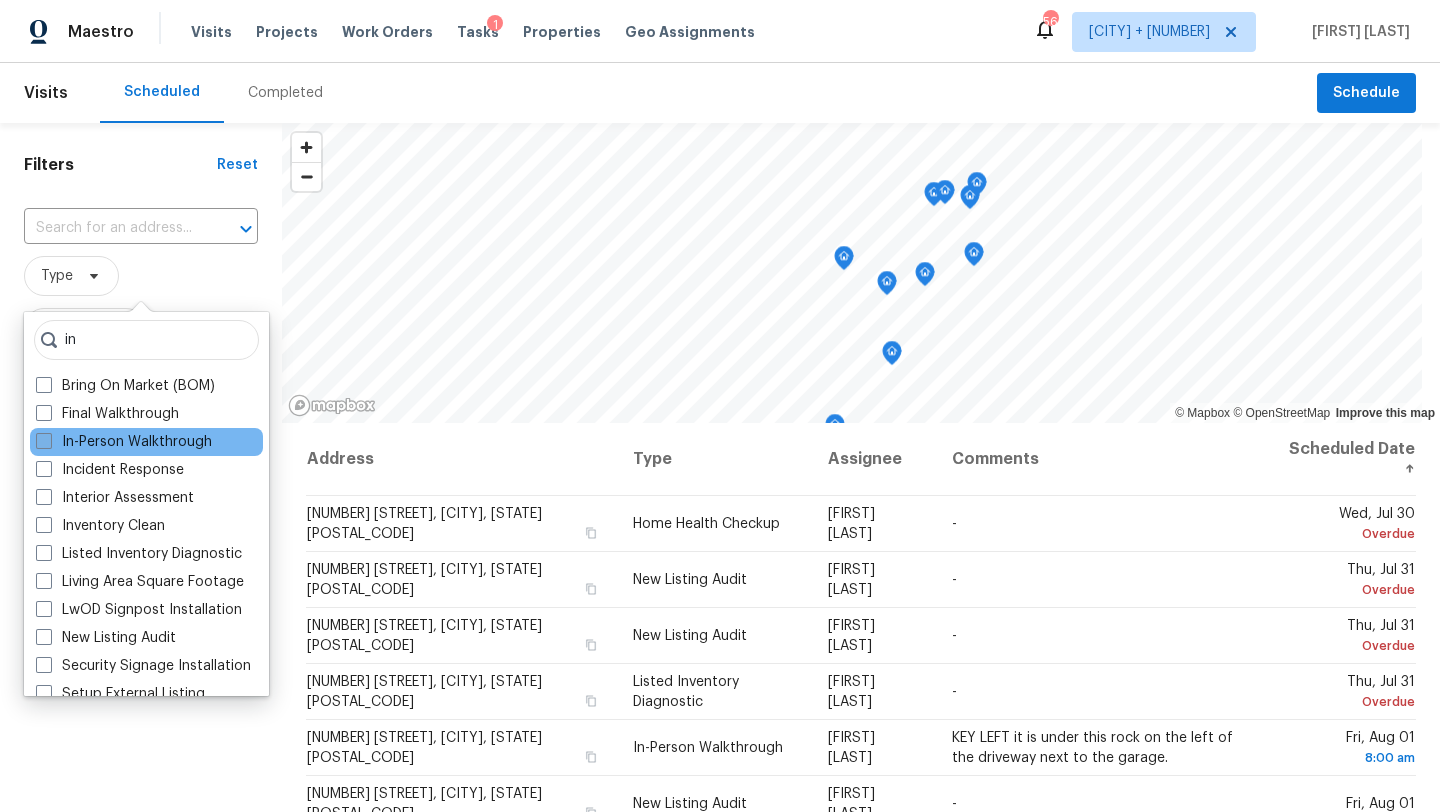 type on "in" 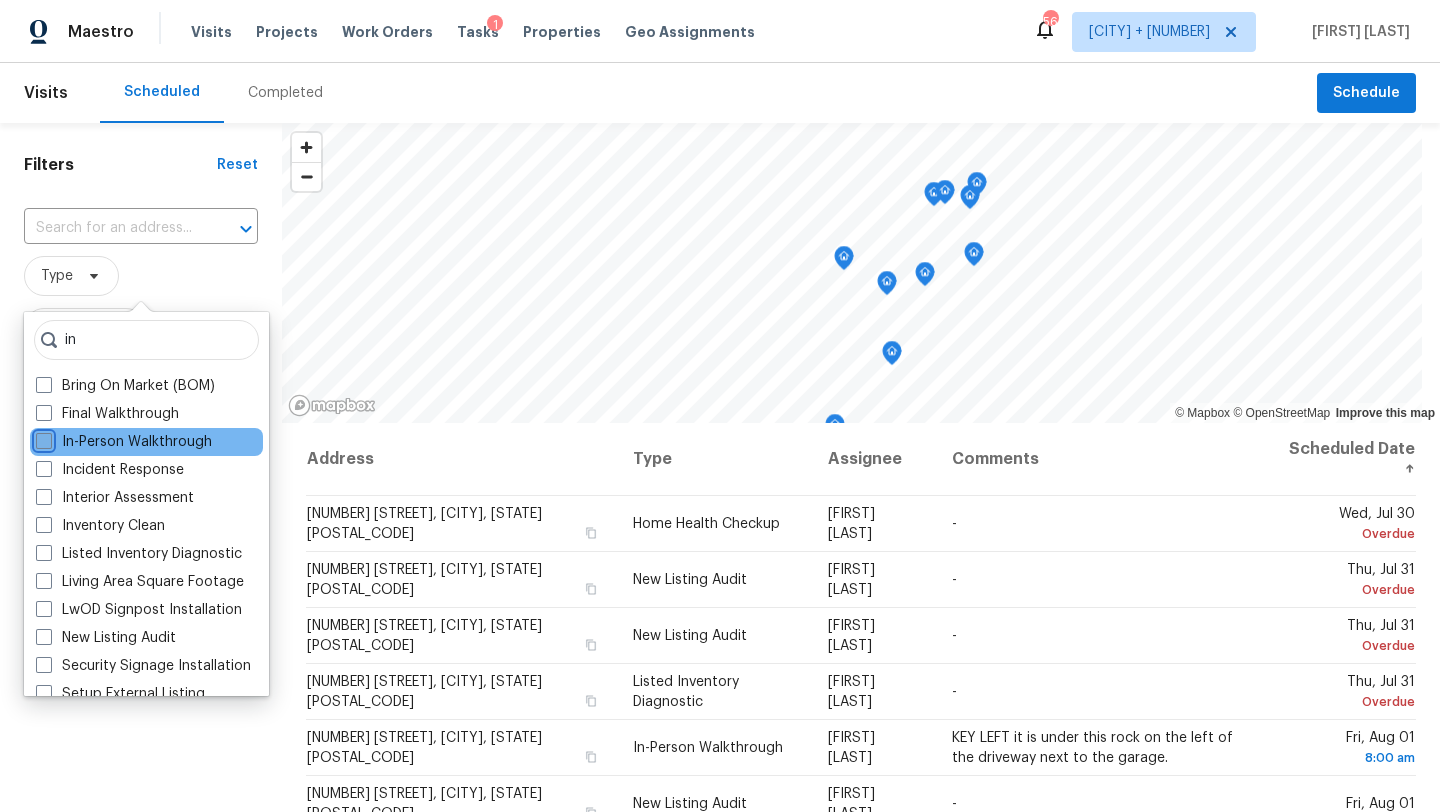 click on "In-Person Walkthrough" at bounding box center [42, 438] 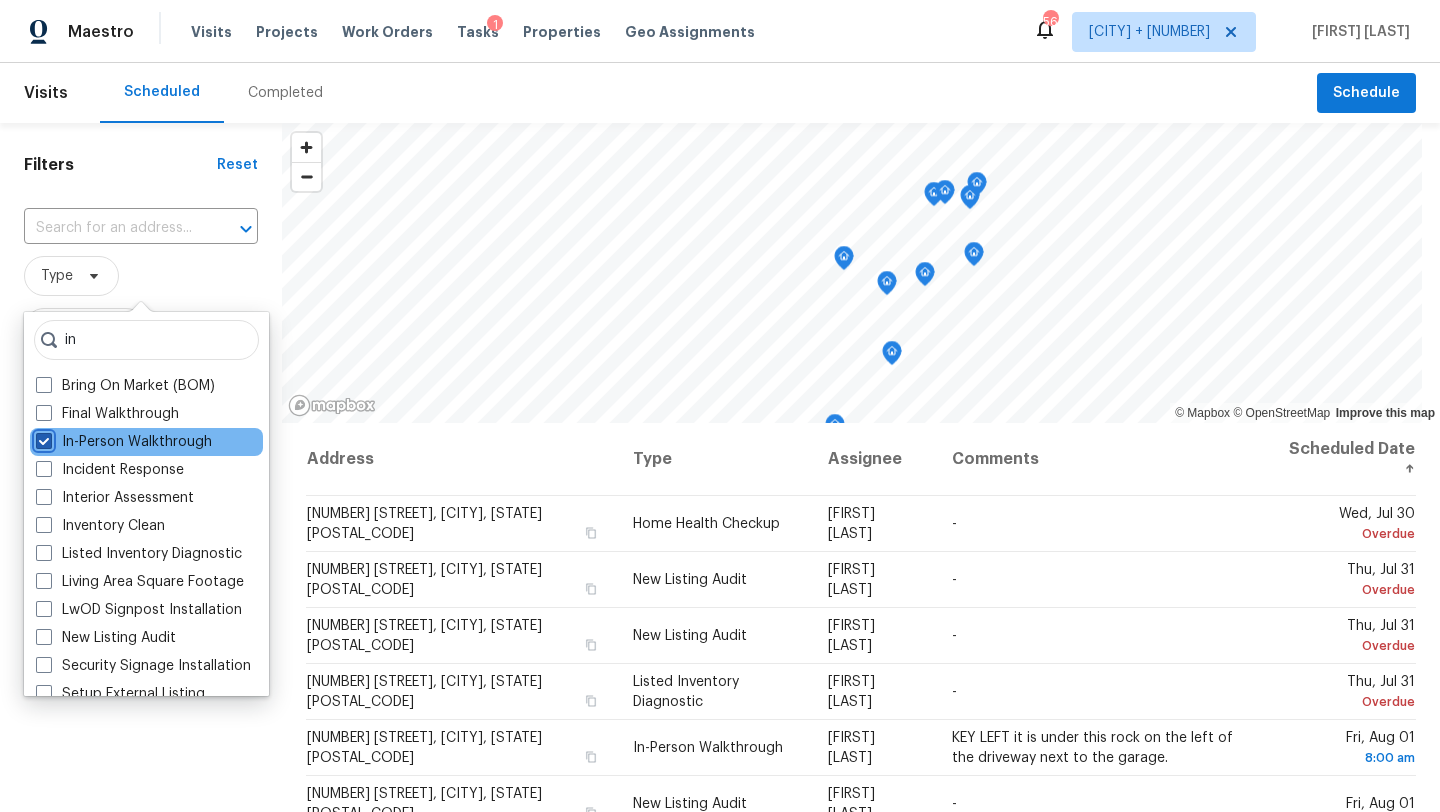 checkbox on "true" 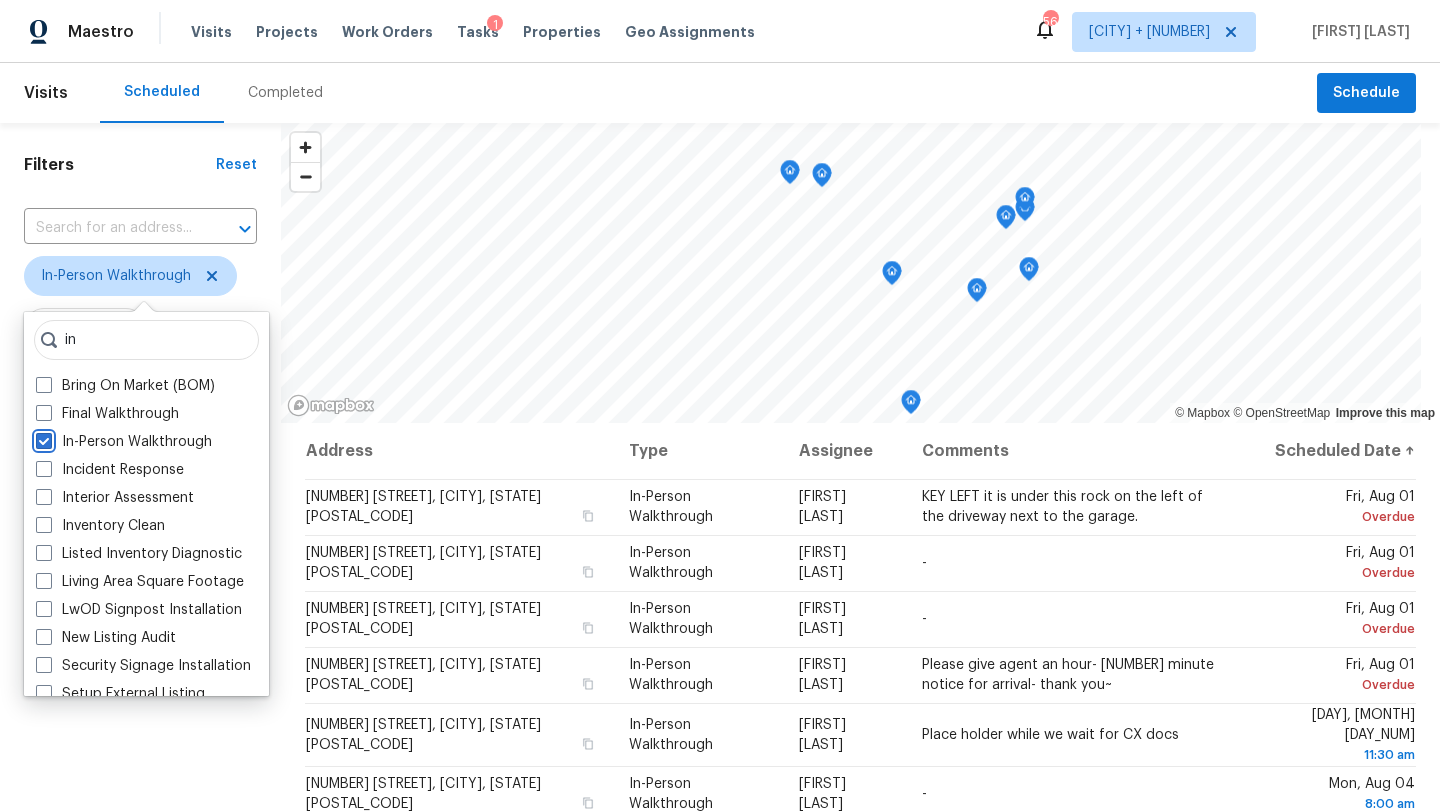 scroll, scrollTop: 104, scrollLeft: 0, axis: vertical 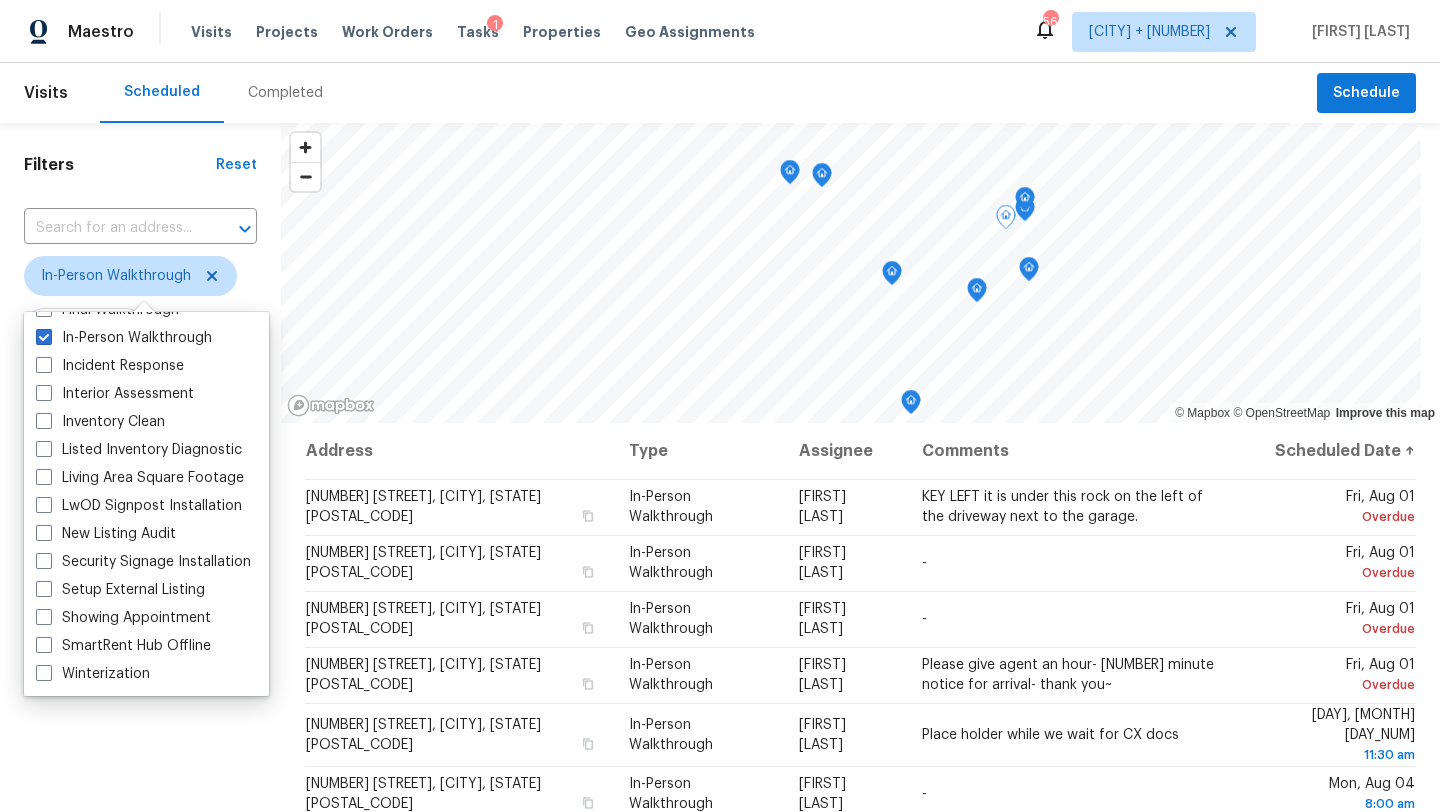 click on "Filters Reset ​ In-Person Walkthrough Assignee Scheduled Date" at bounding box center [140, 598] 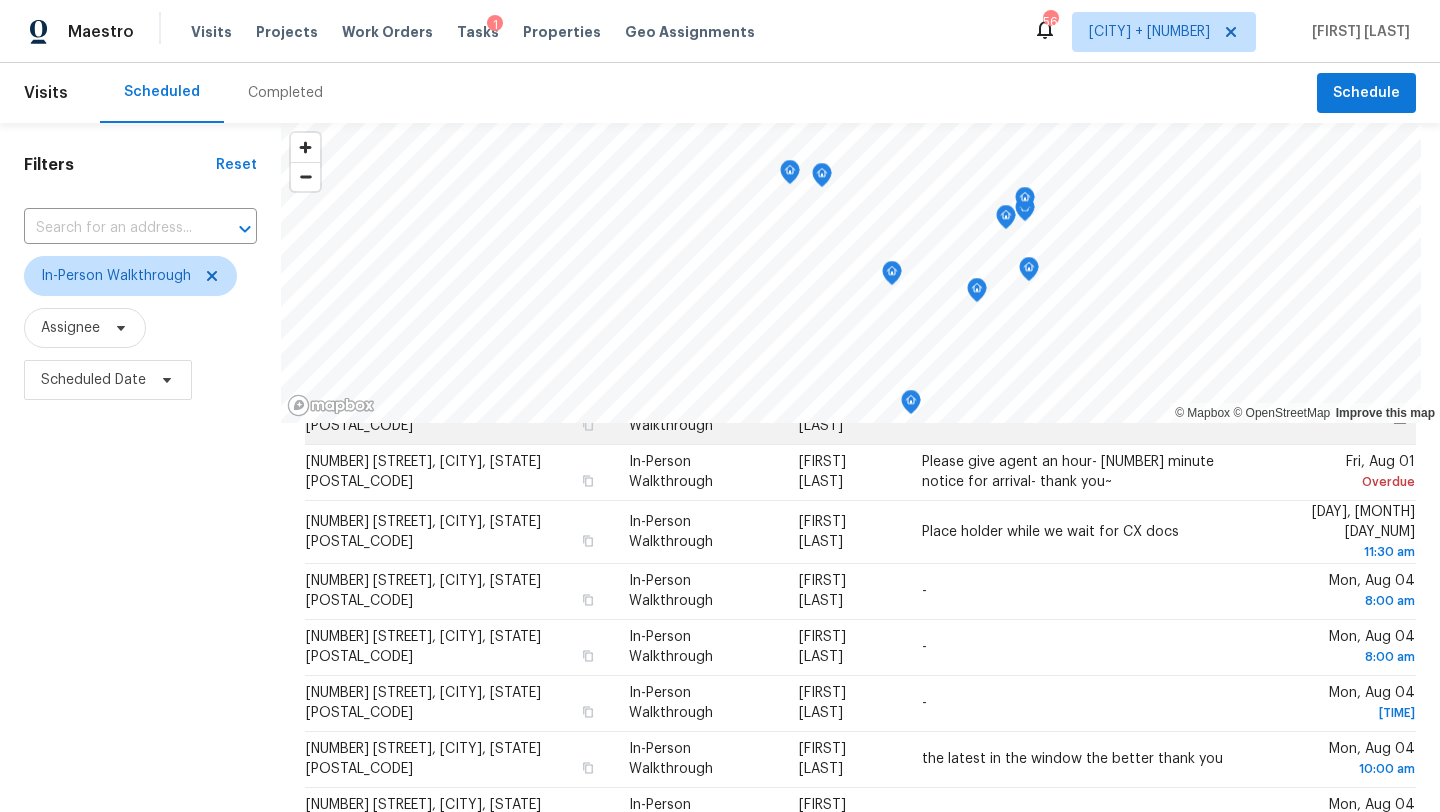 scroll, scrollTop: 208, scrollLeft: 0, axis: vertical 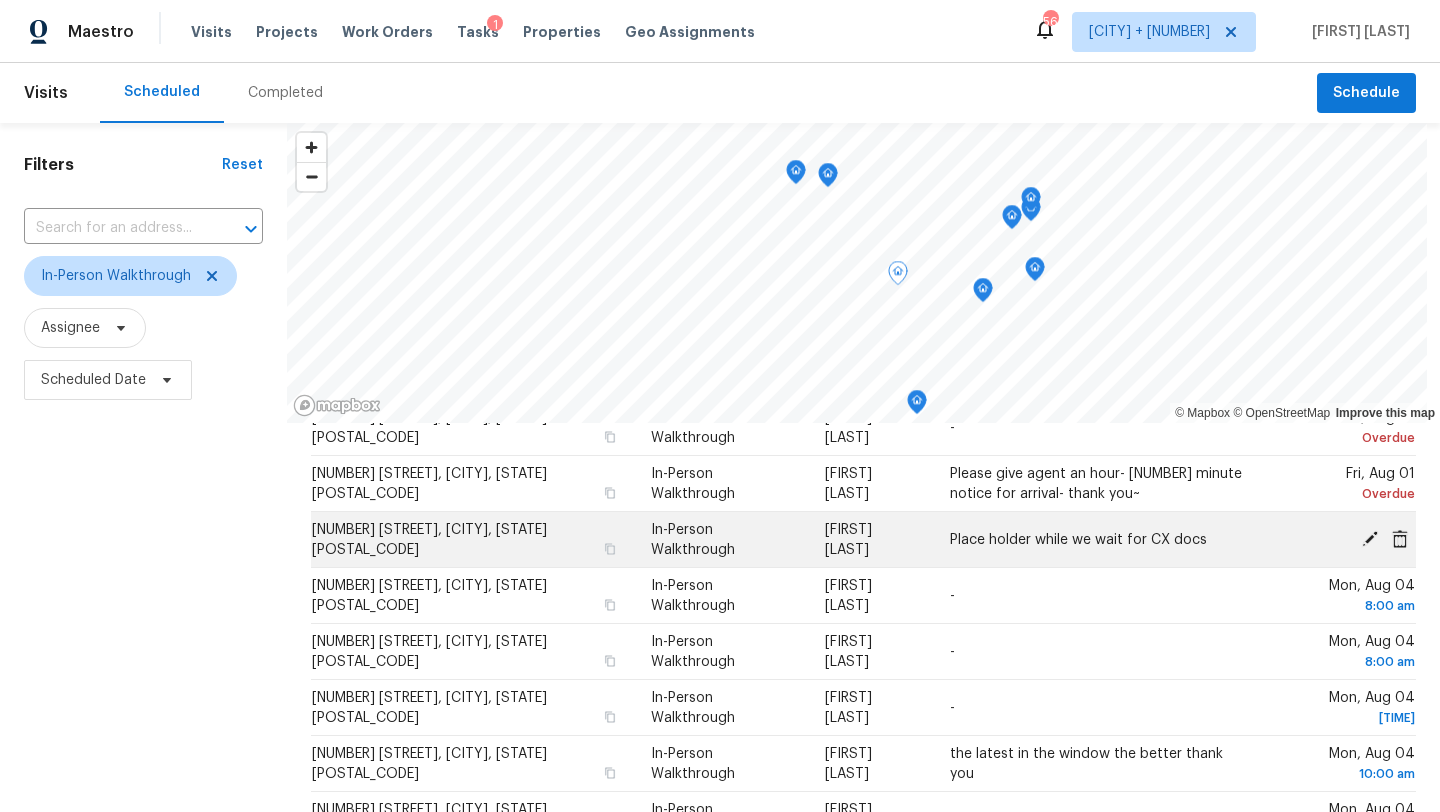 click 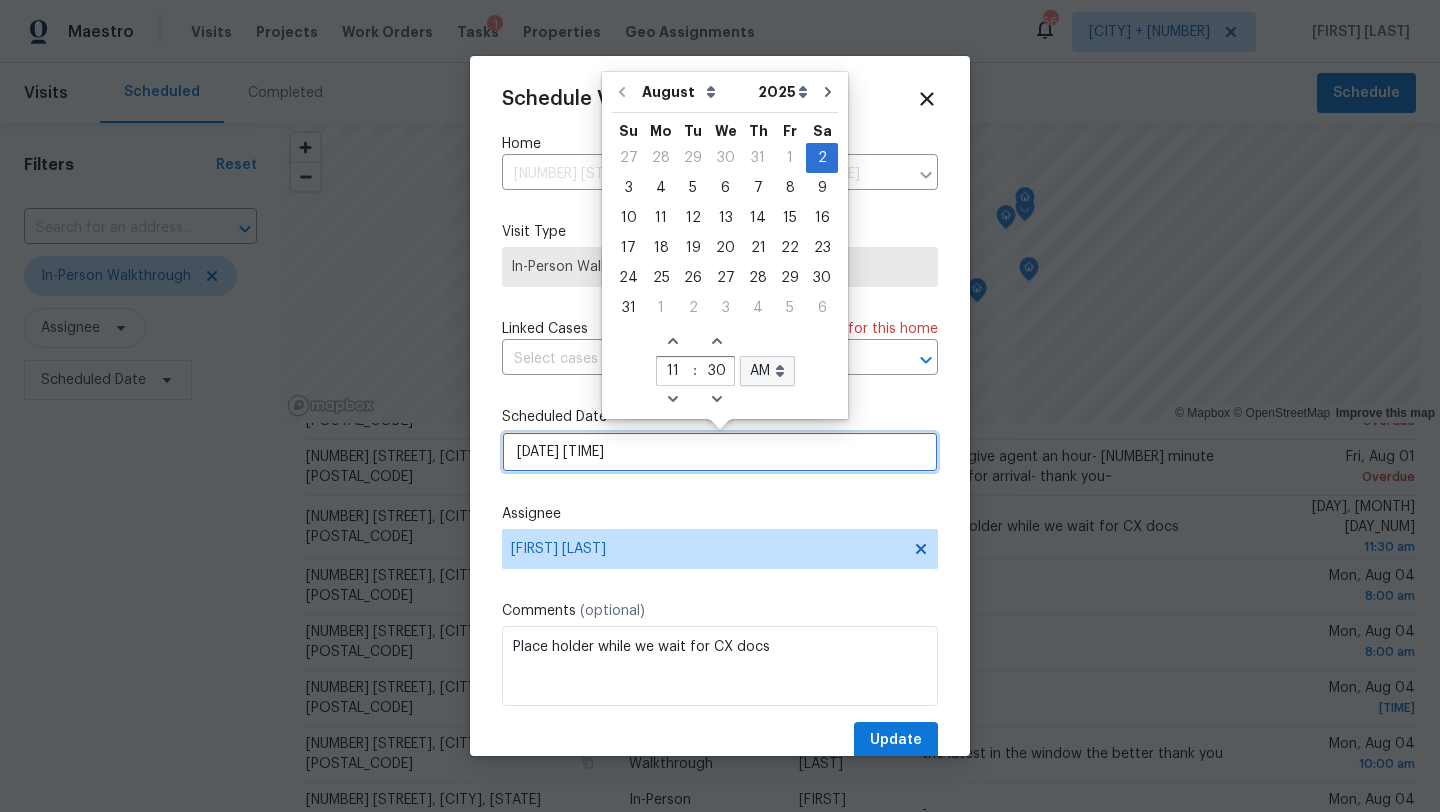 click on "08/02/2025 11:30 am" at bounding box center [720, 452] 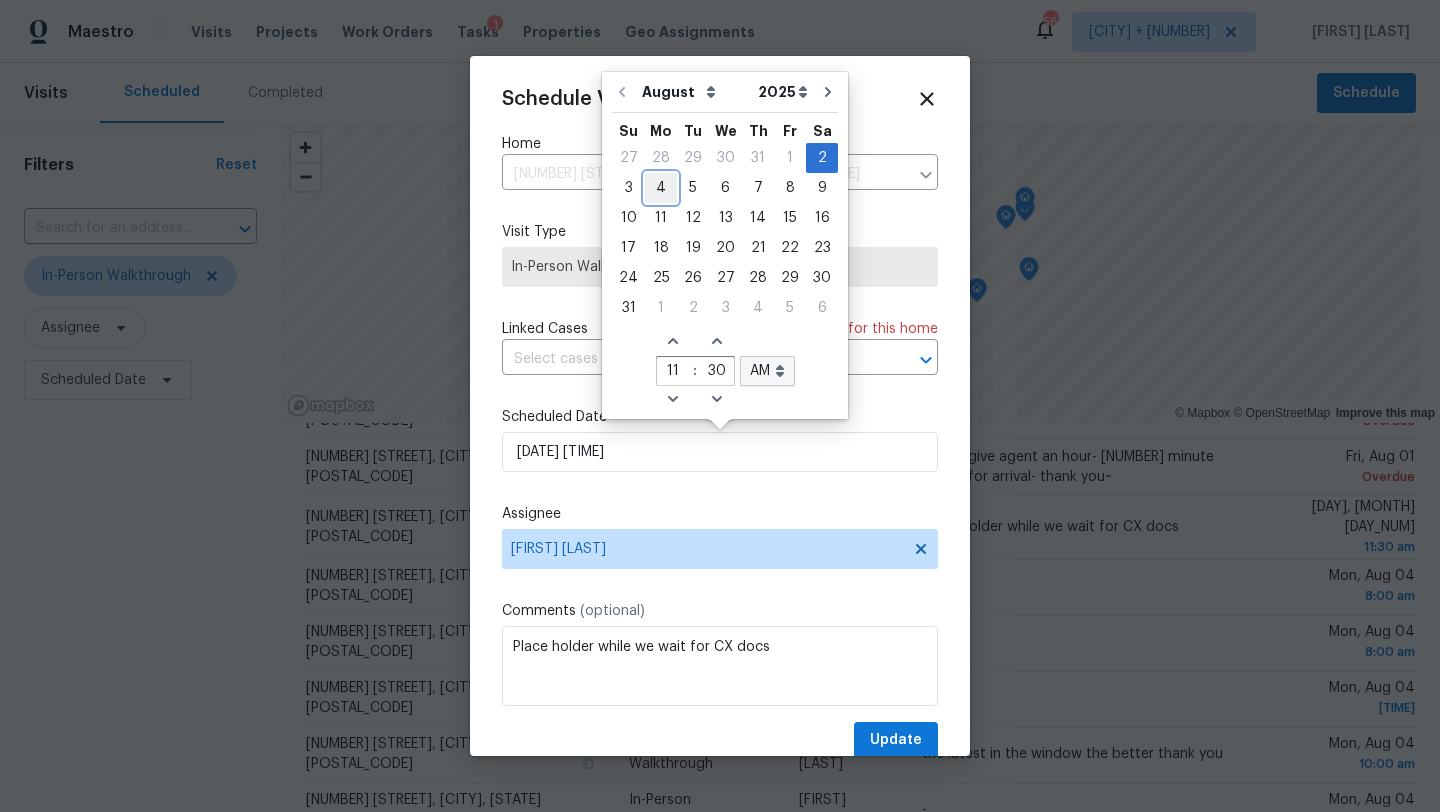 click on "4" at bounding box center (661, 188) 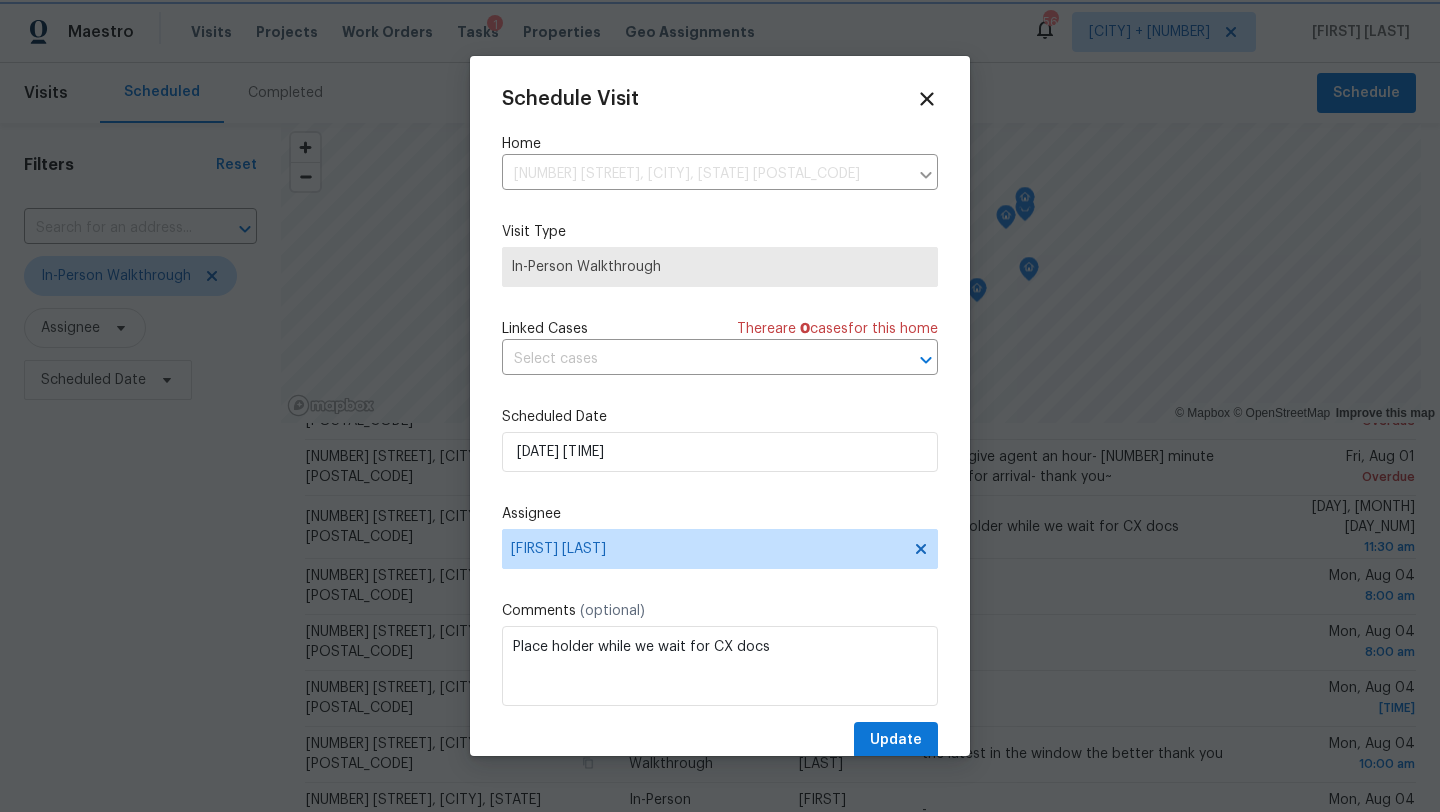 type on "08/04/2025 11:30 am" 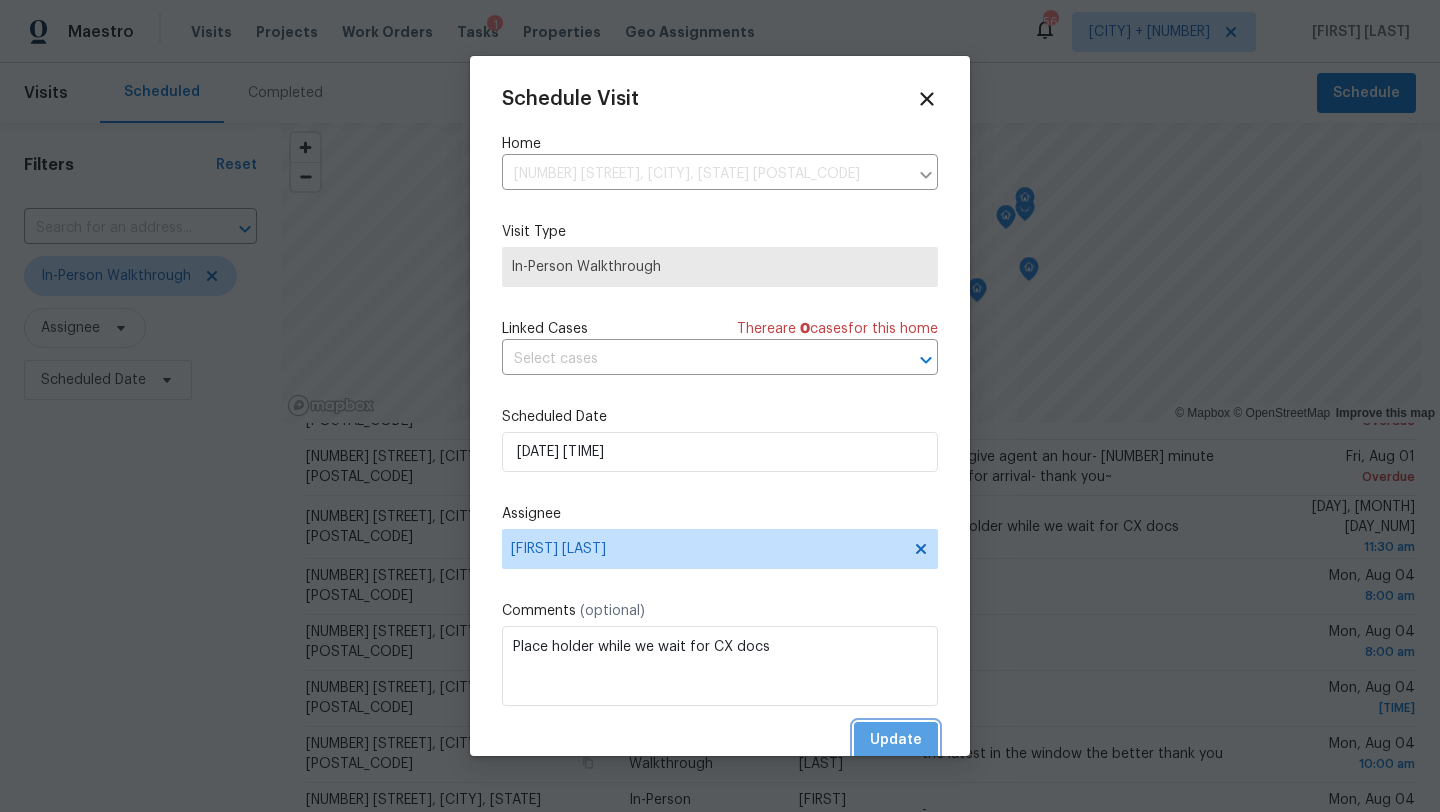 click on "Update" at bounding box center (896, 740) 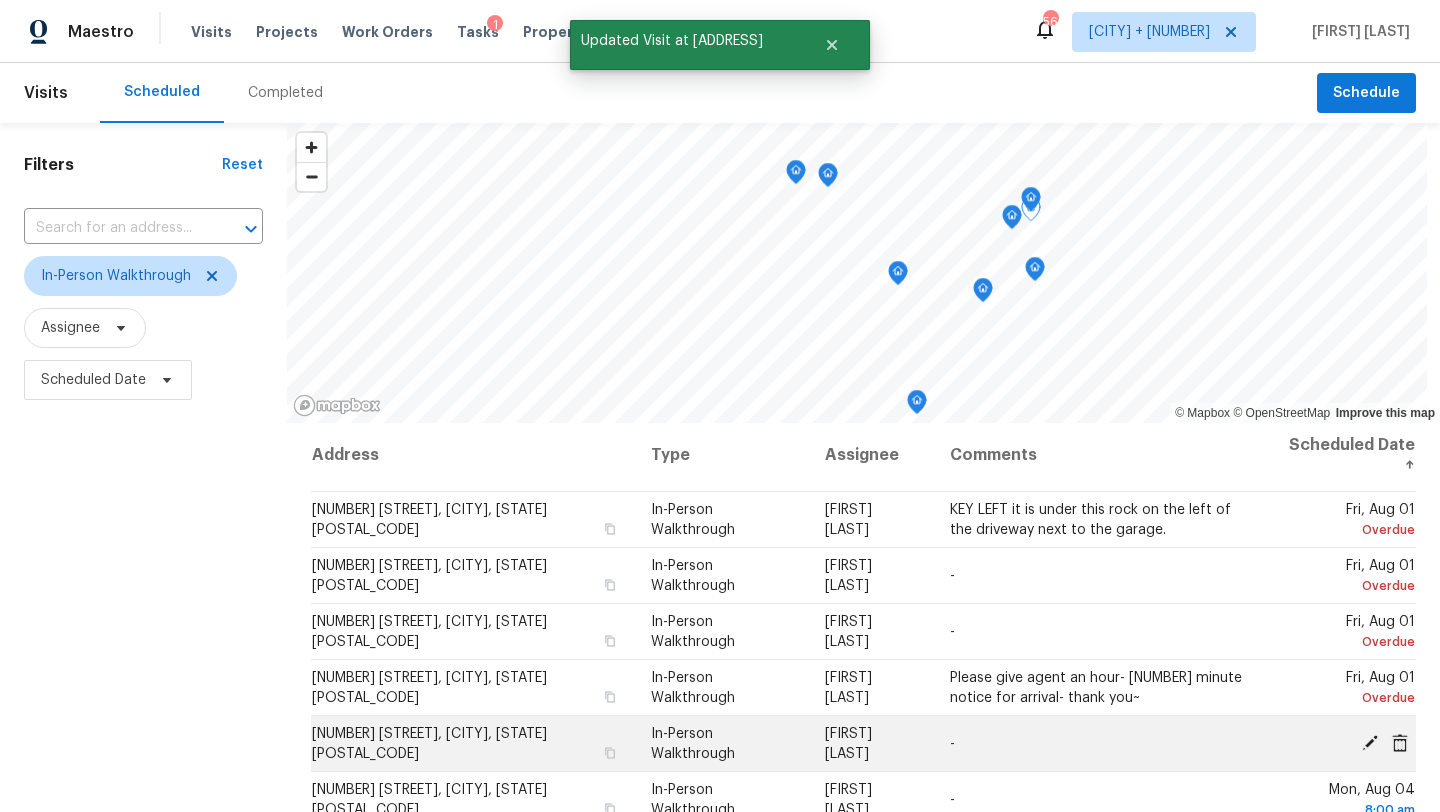 scroll, scrollTop: 0, scrollLeft: 0, axis: both 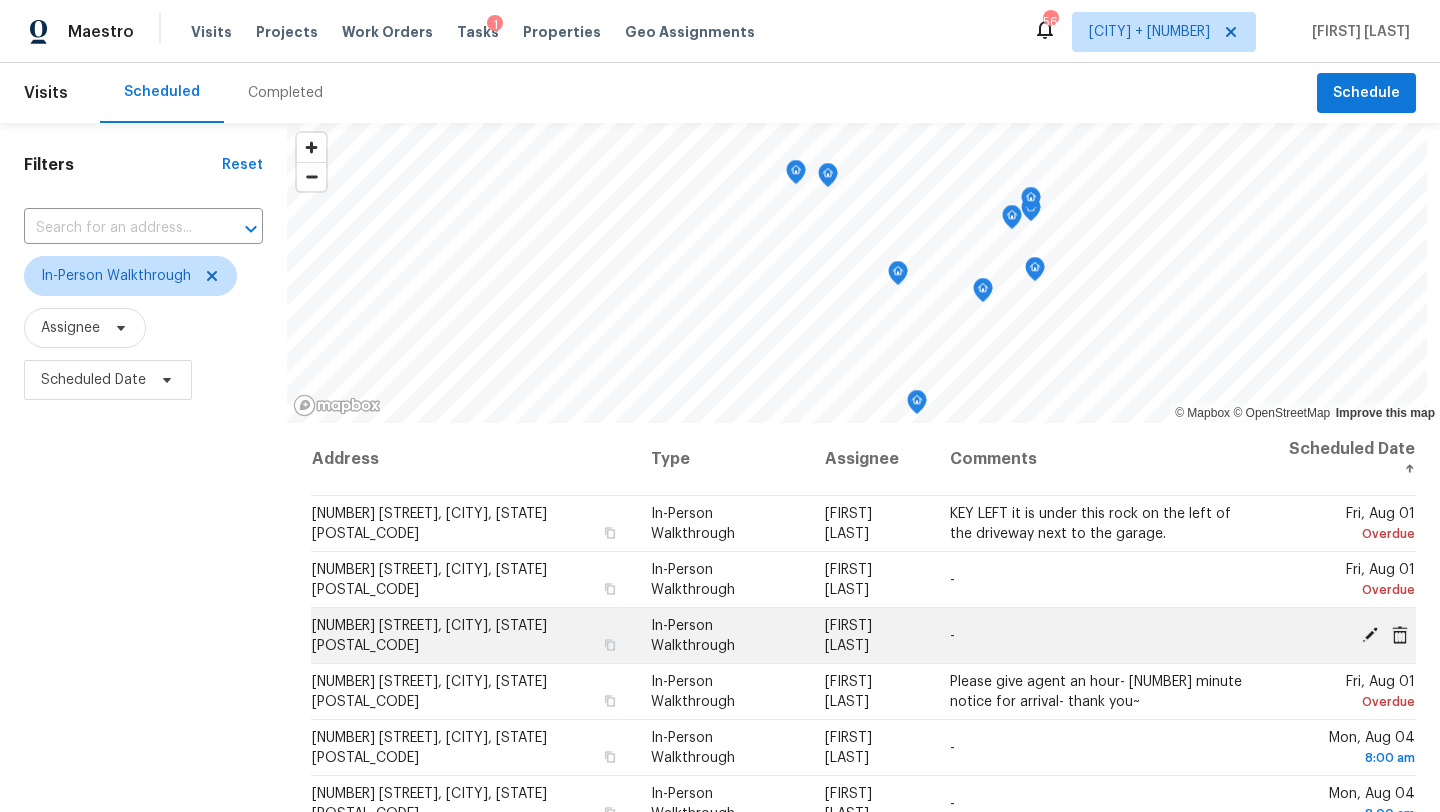 click 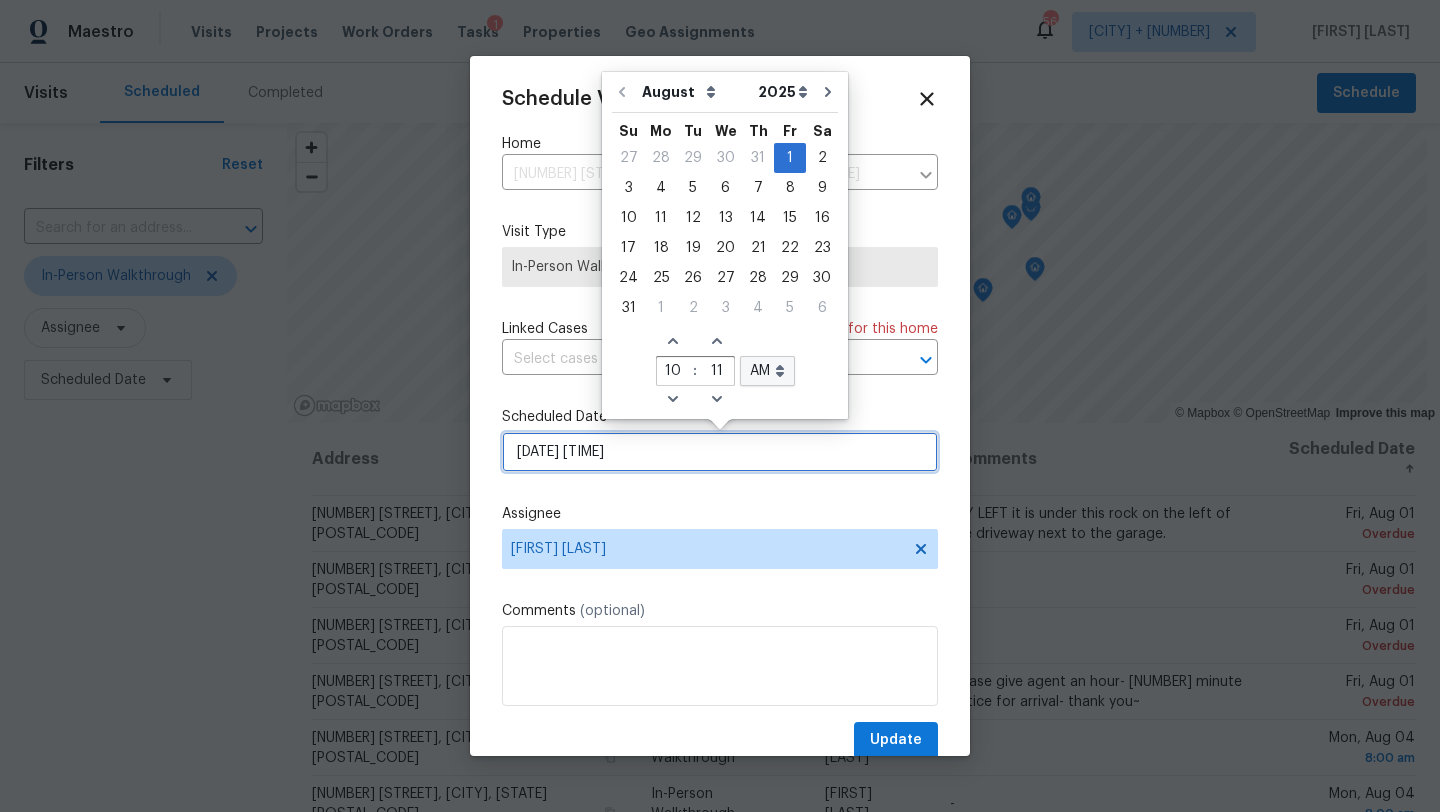 click on "08/01/2025 10:11 am" at bounding box center [720, 452] 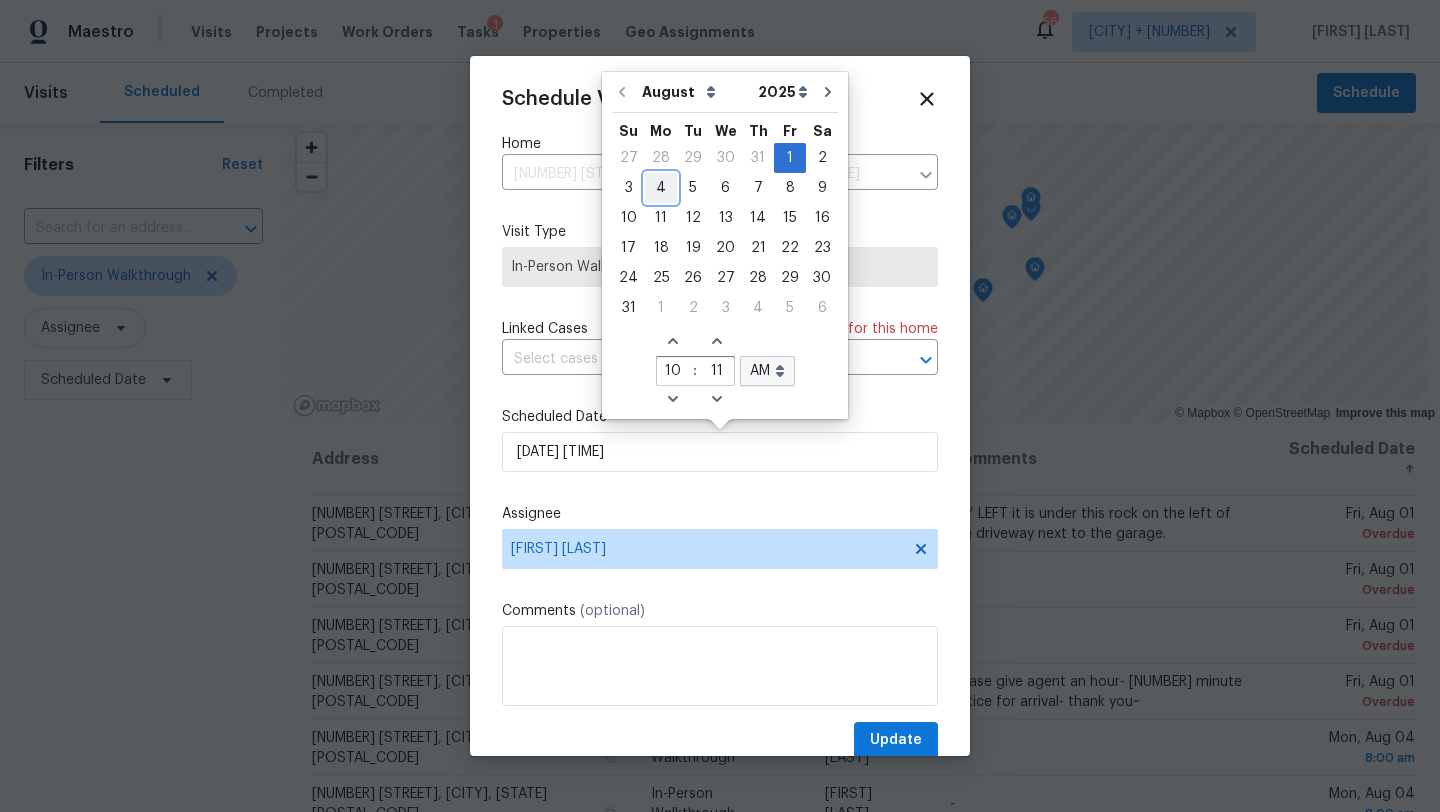 click on "4" at bounding box center [661, 188] 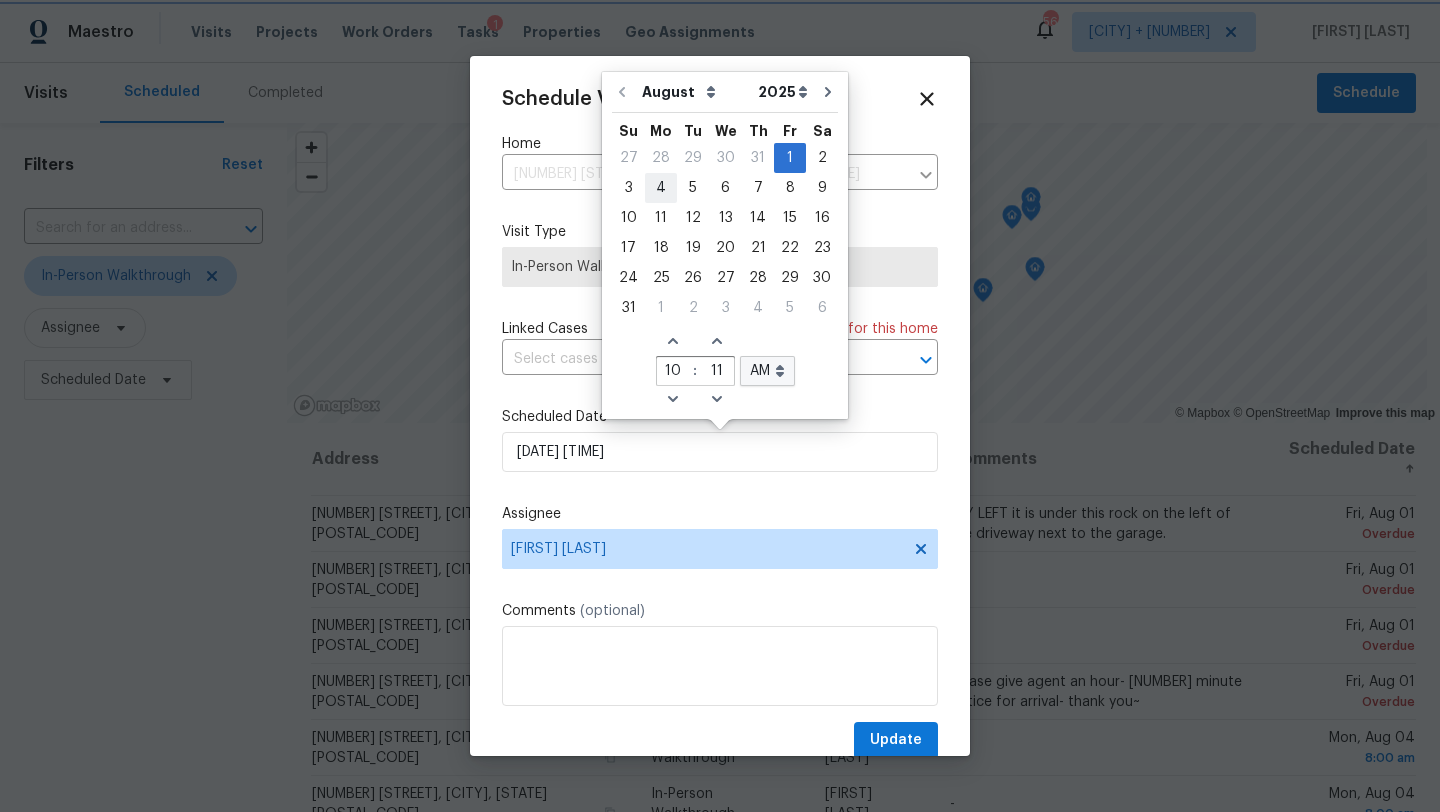 type on "08/04/2025 10:11 am" 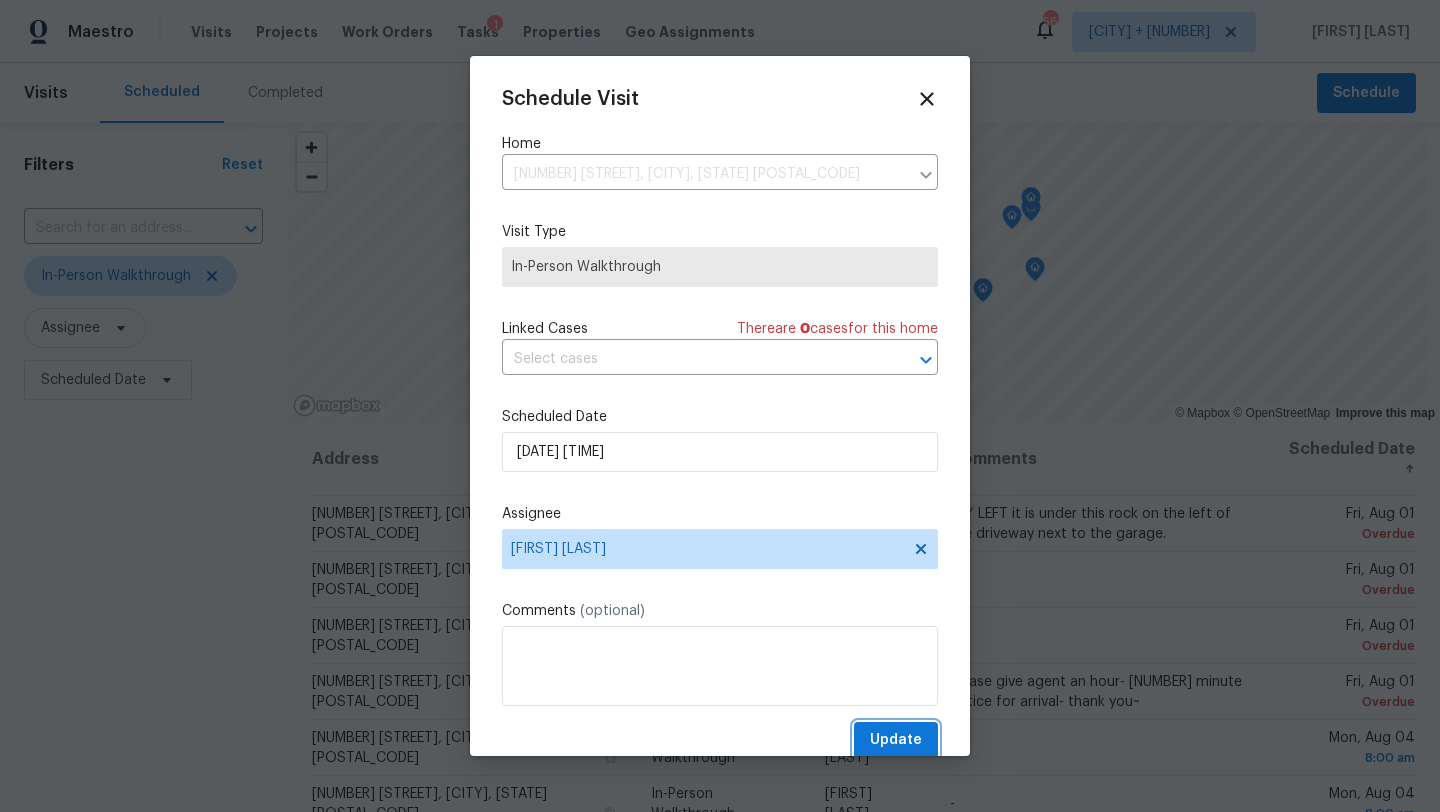 click on "Update" at bounding box center [896, 740] 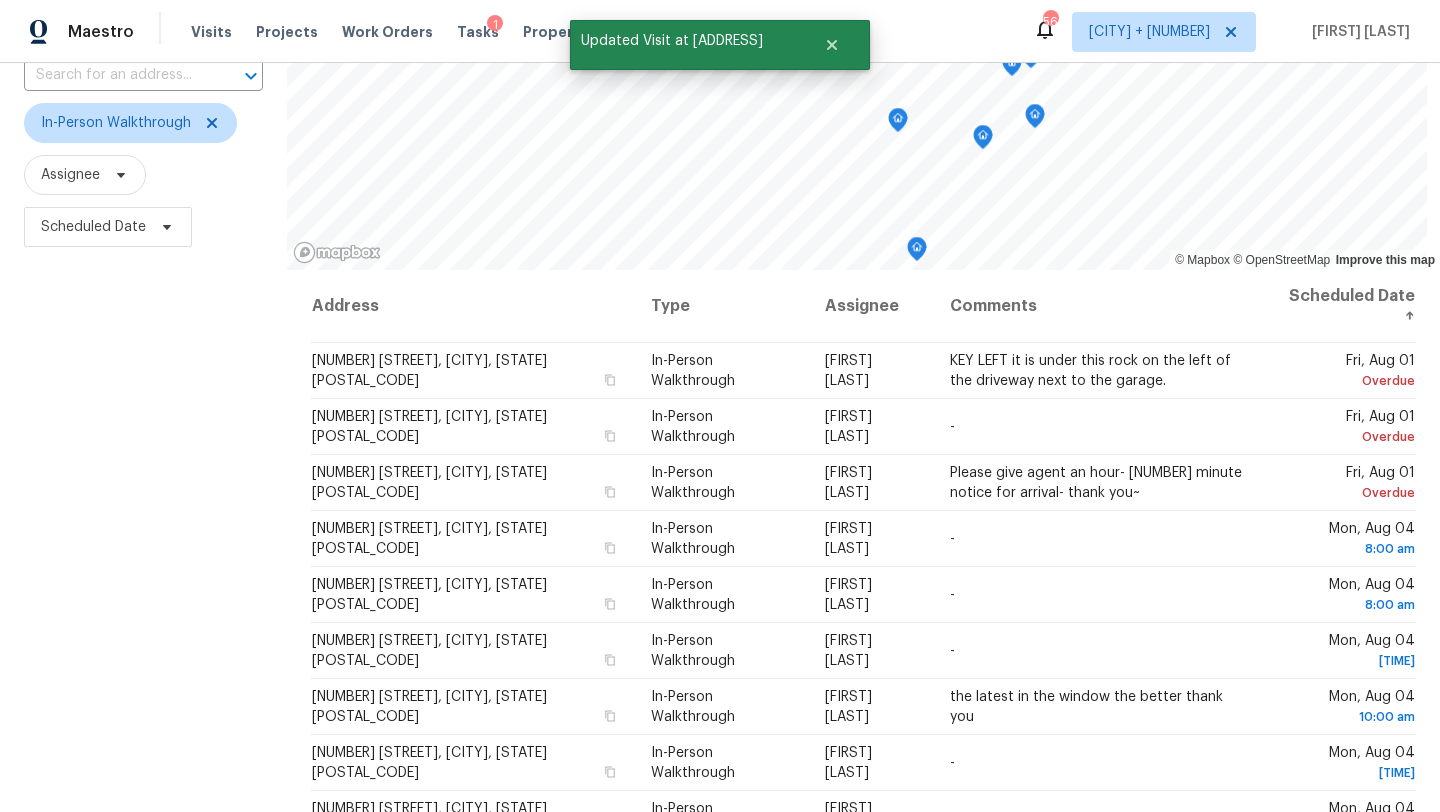 scroll, scrollTop: 156, scrollLeft: 0, axis: vertical 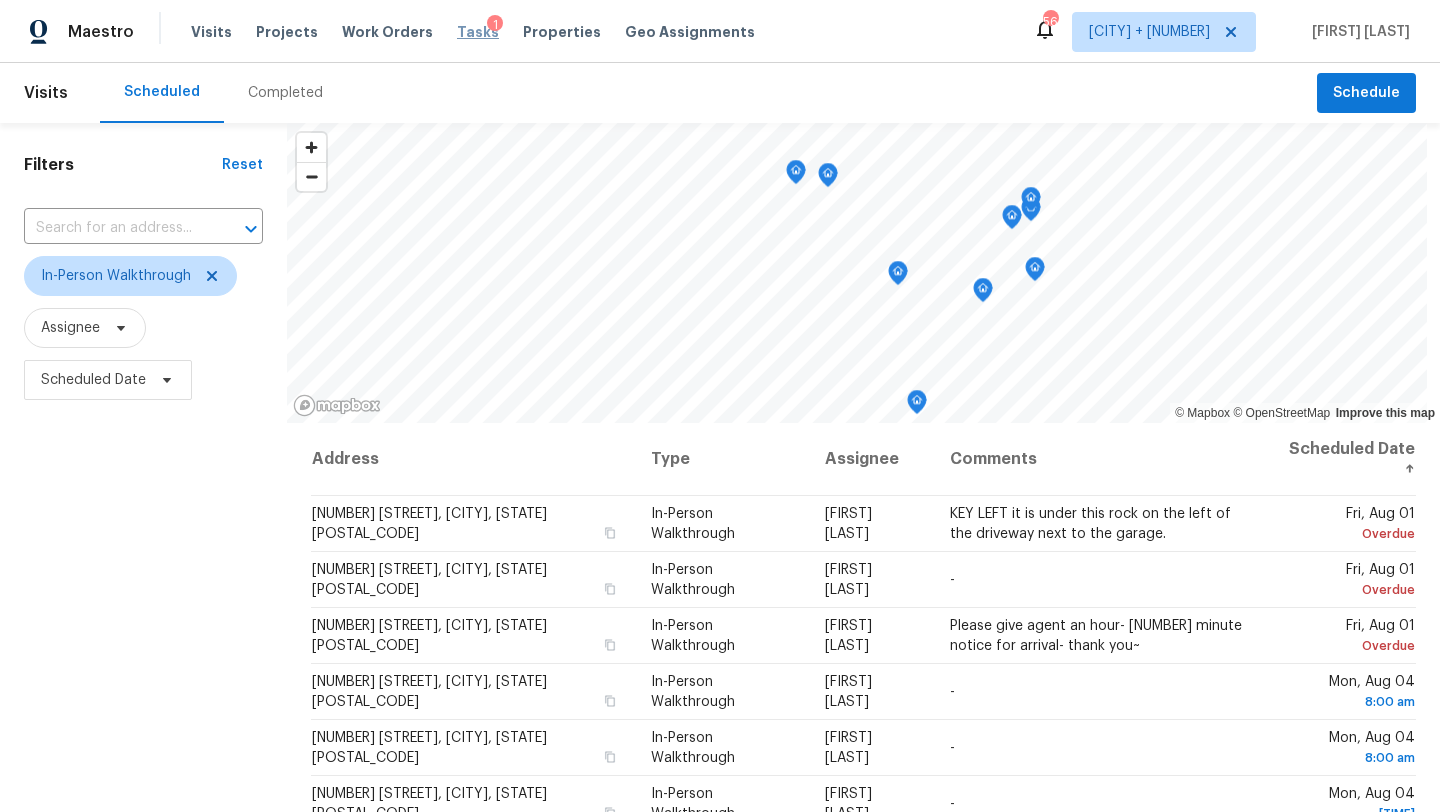 click on "Tasks" at bounding box center [478, 32] 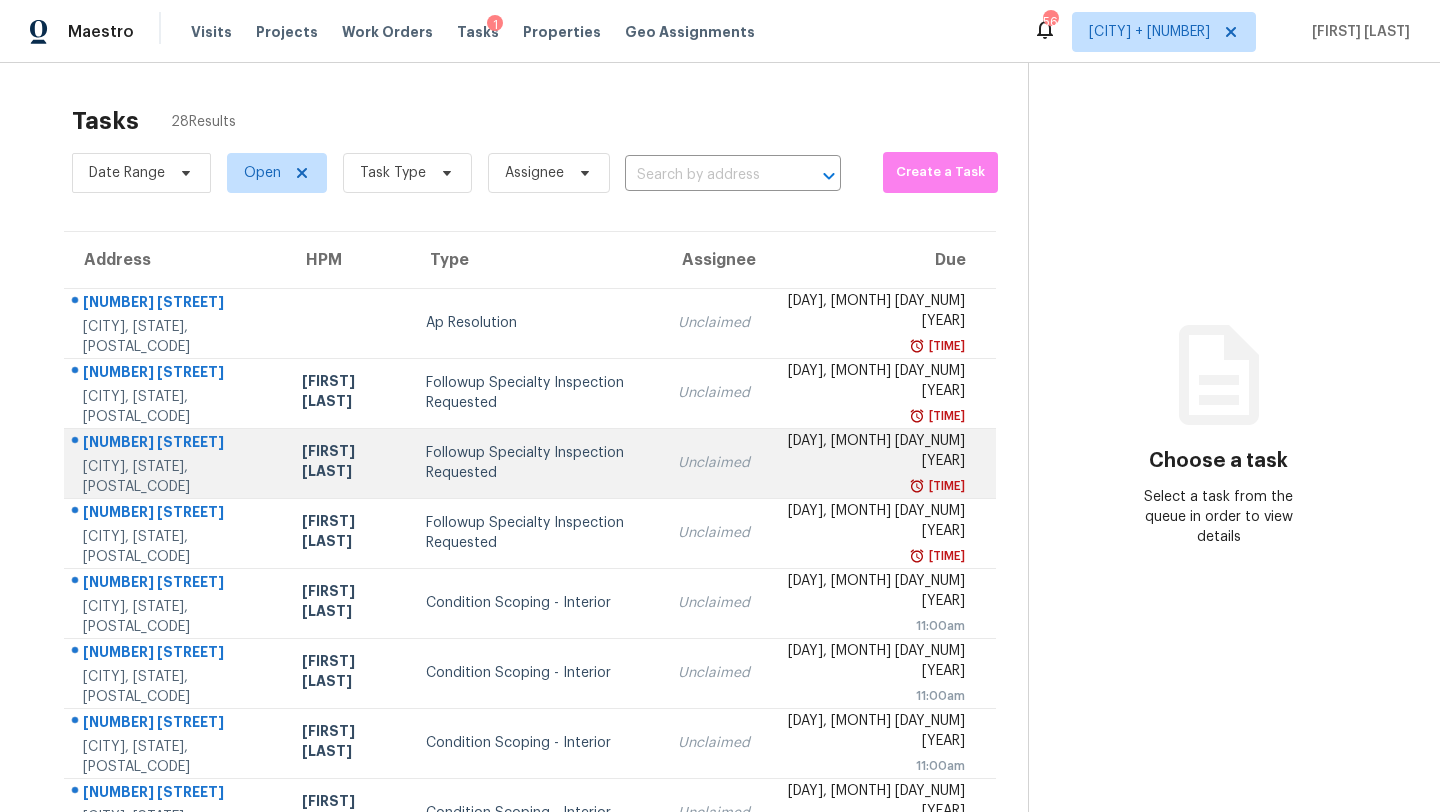 click on "Followup Specialty Inspection Requested" at bounding box center (536, 463) 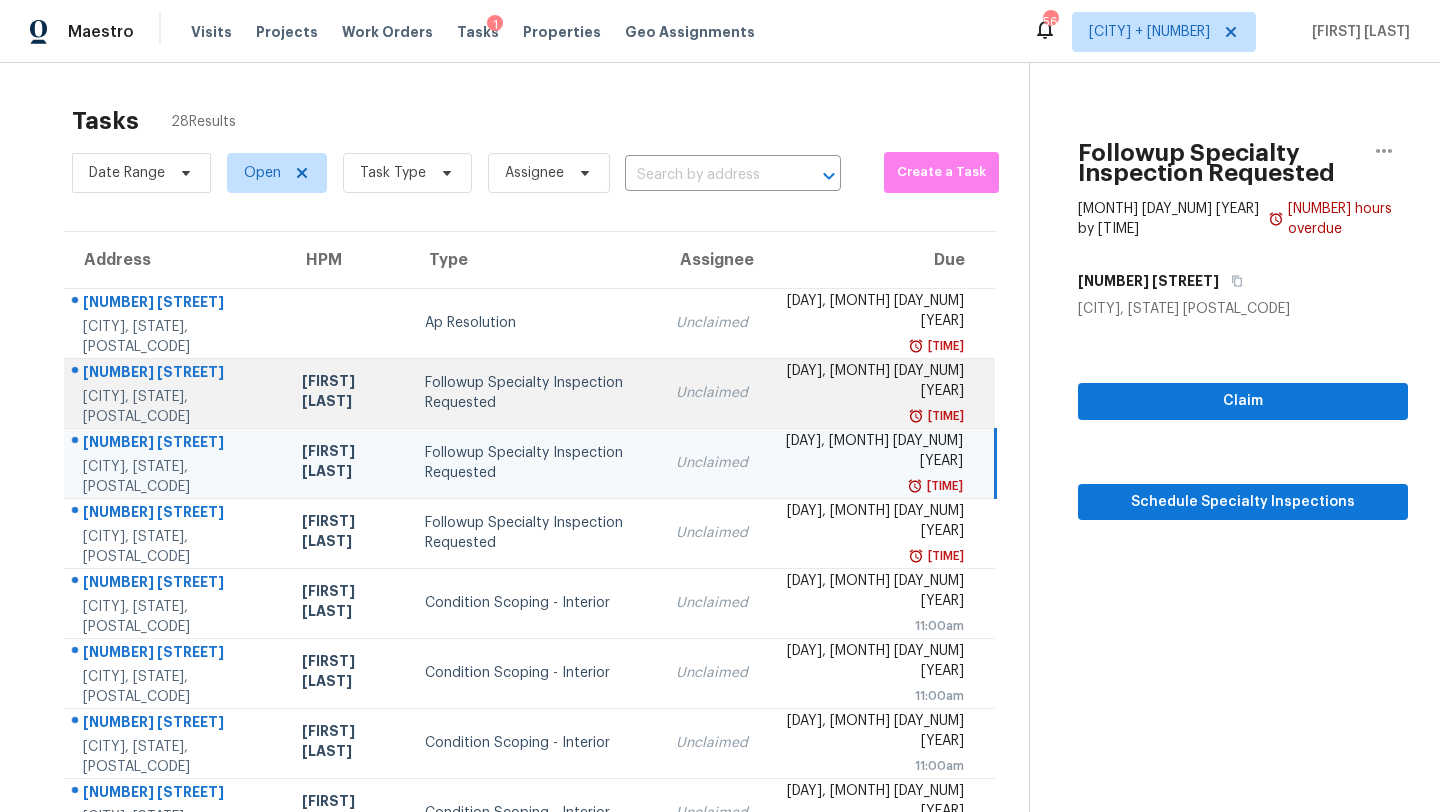 click on "Followup Specialty Inspection Requested" at bounding box center (534, 393) 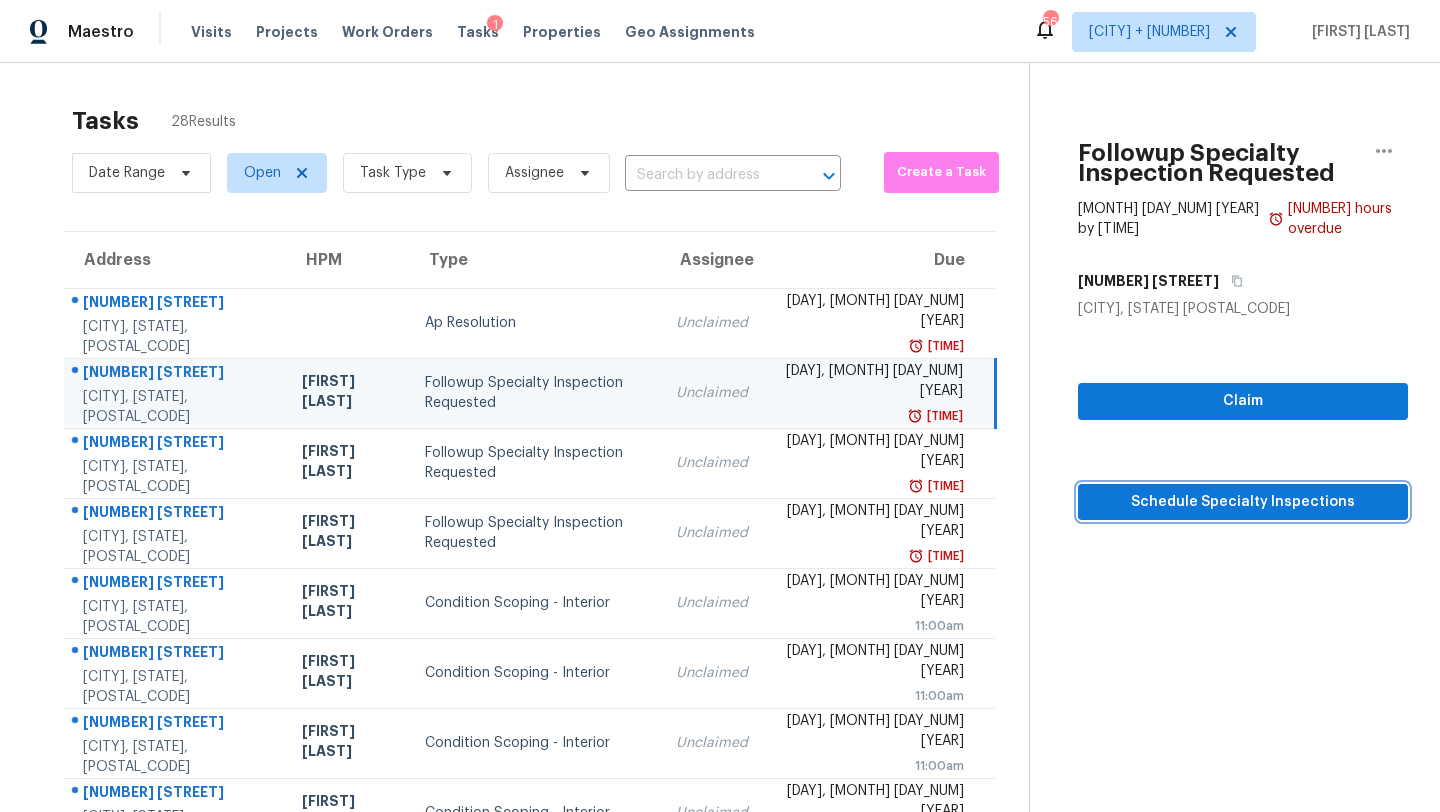 click on "Schedule Specialty Inspections" at bounding box center [1243, 502] 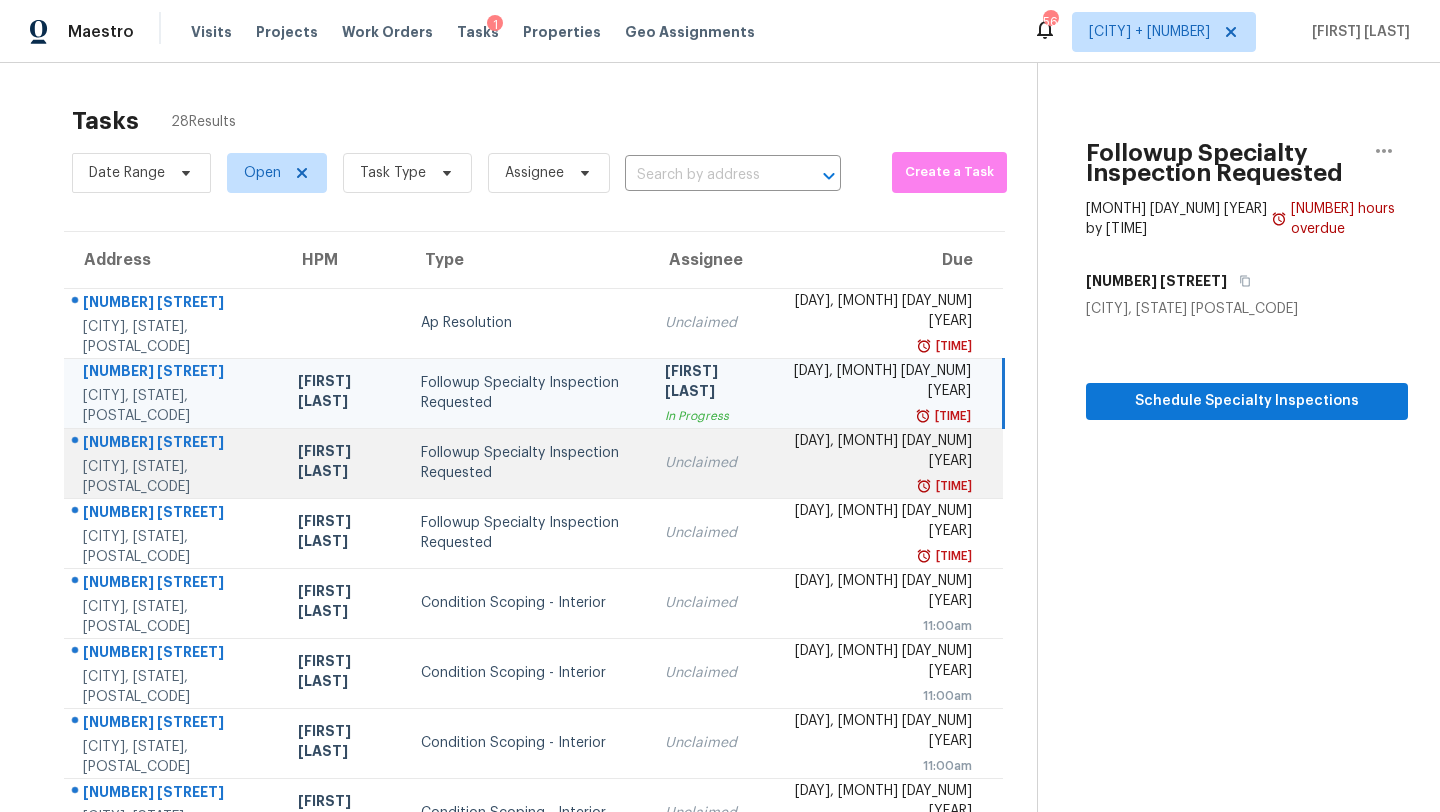 click on "[FIRST] [LAST]" at bounding box center (343, 463) 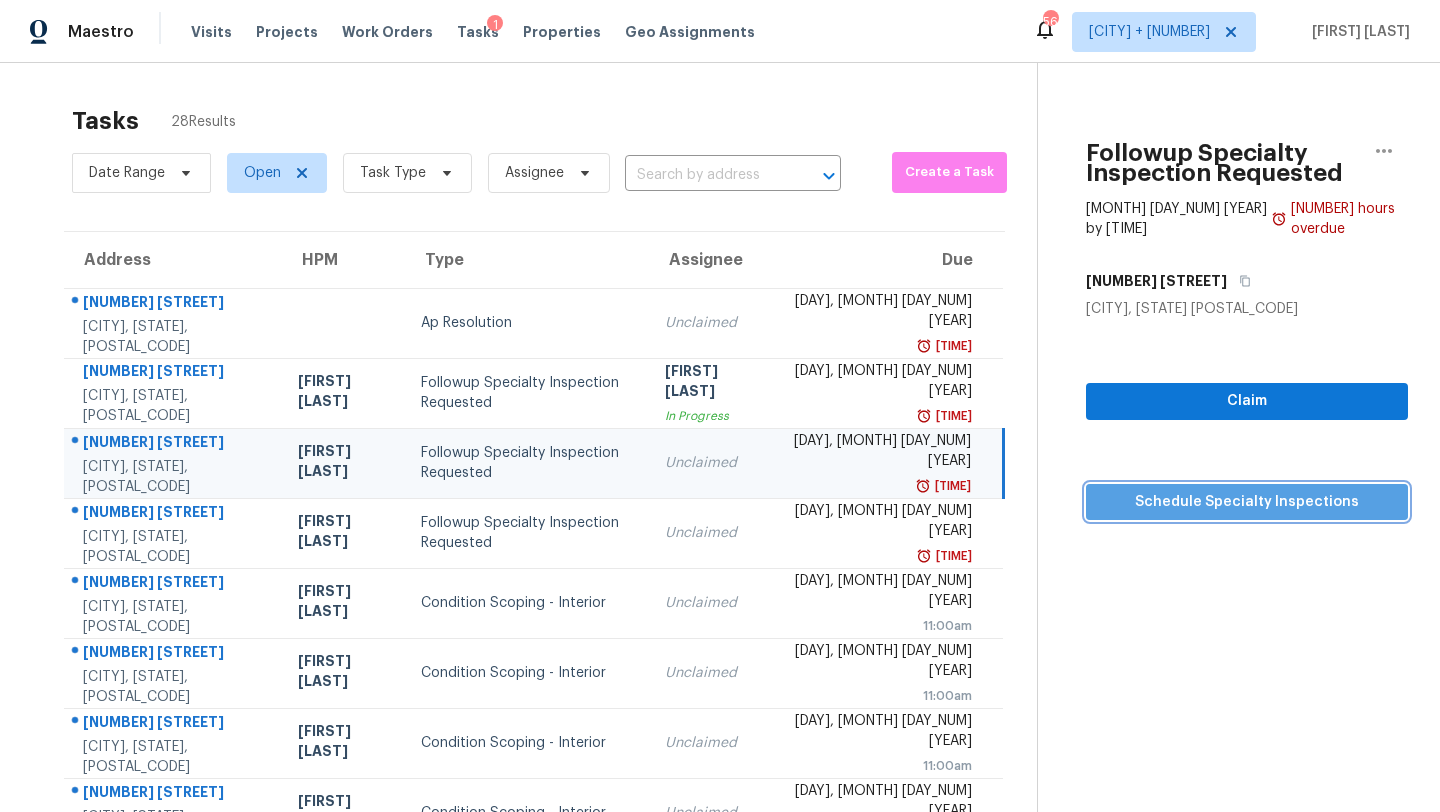 click on "Schedule Specialty Inspections" at bounding box center (1247, 502) 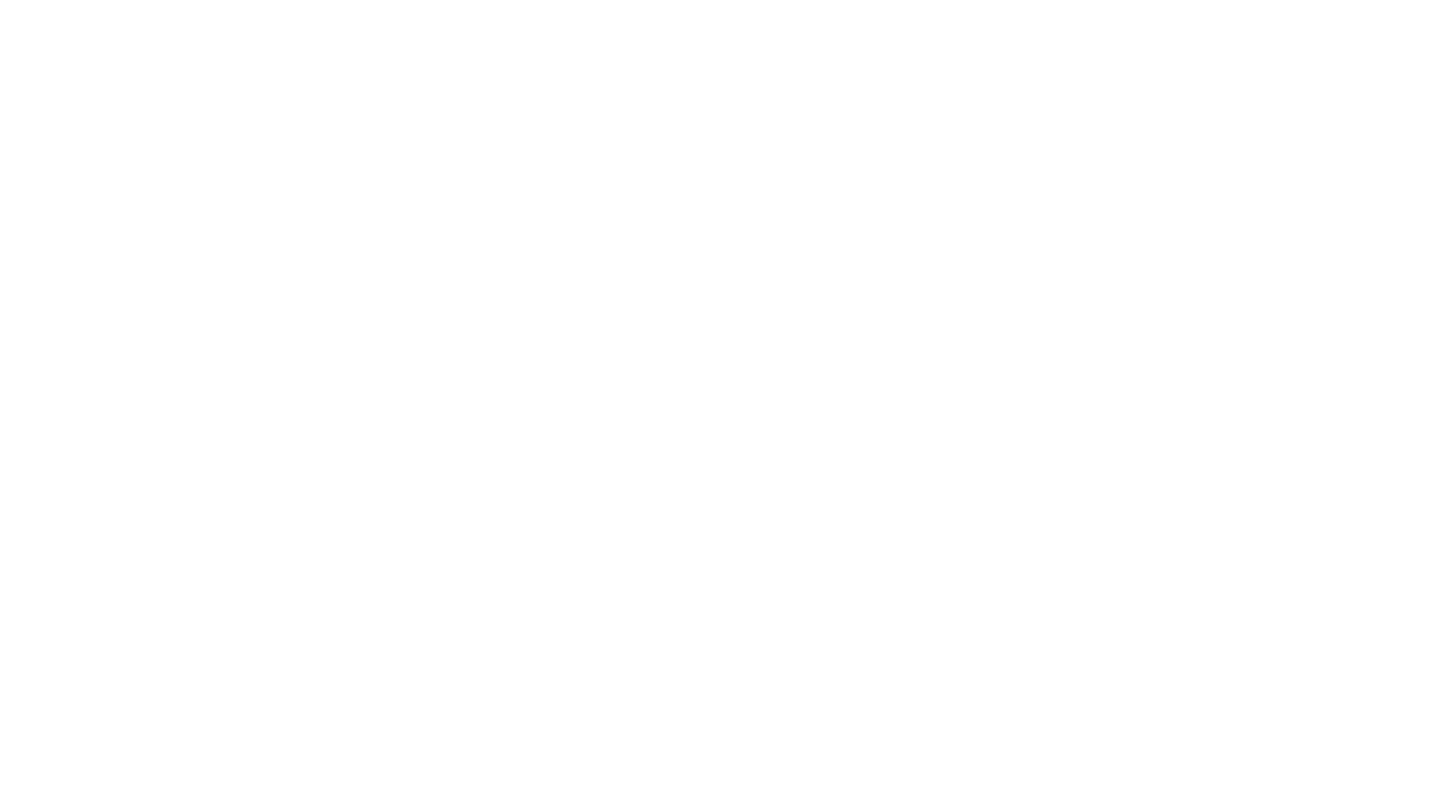scroll, scrollTop: 0, scrollLeft: 0, axis: both 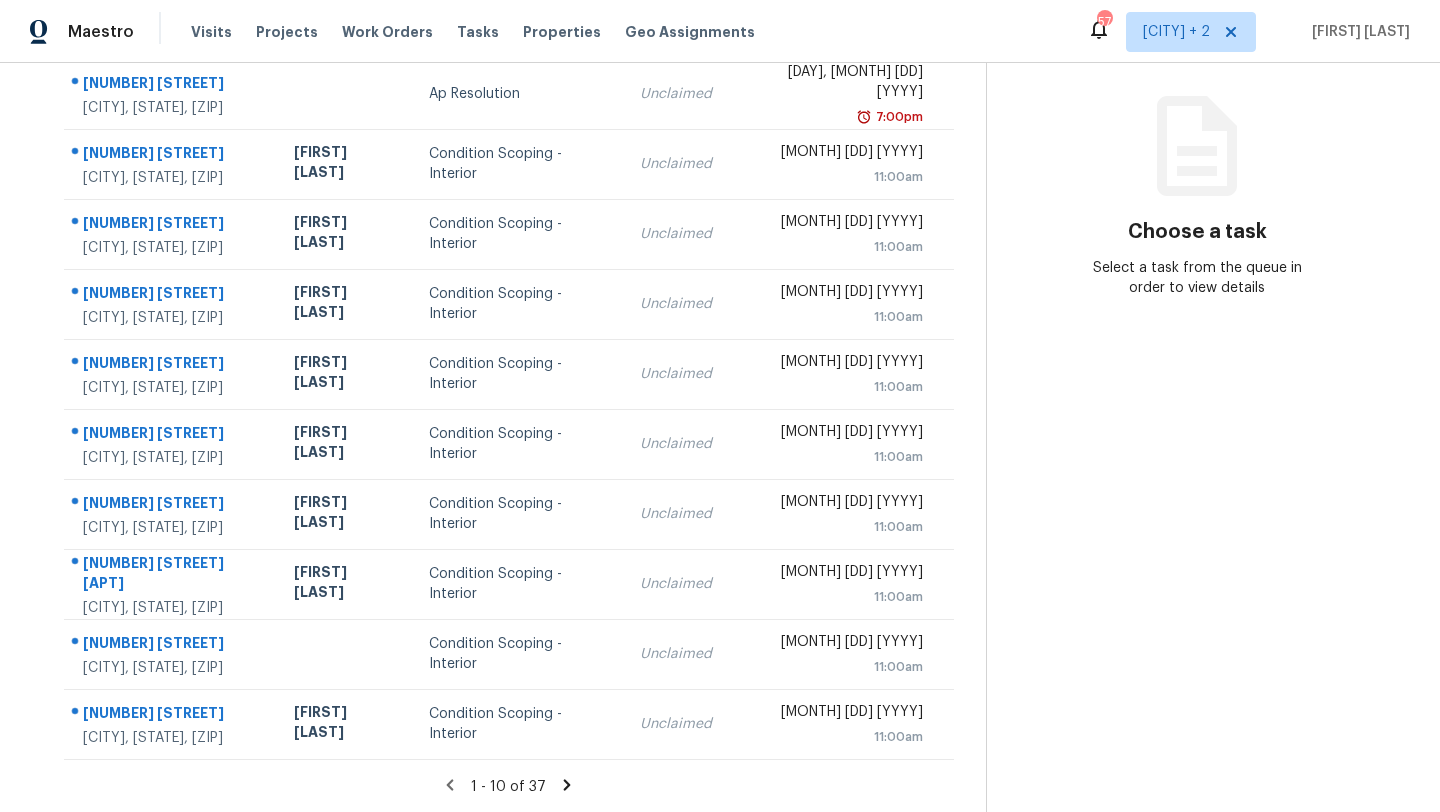 click 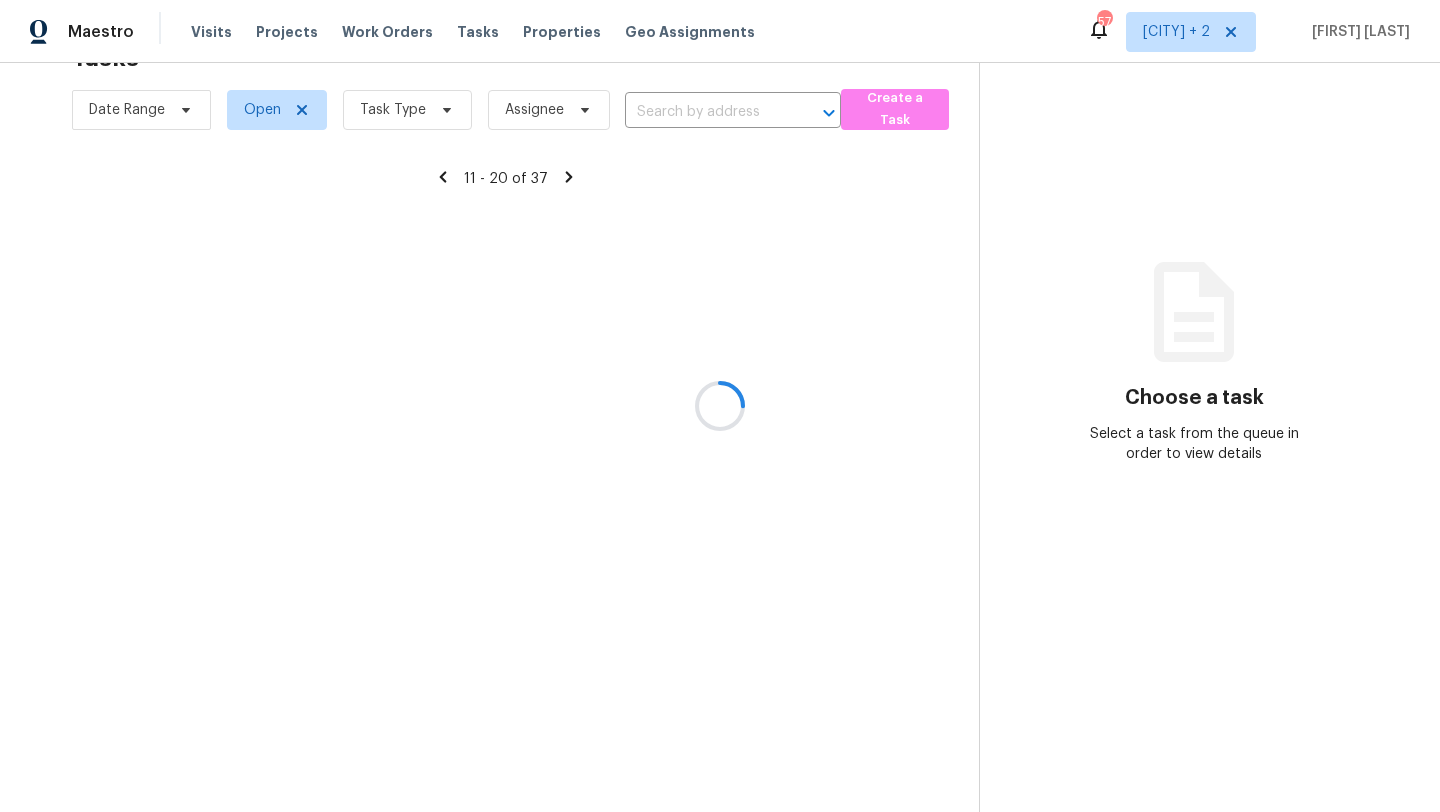scroll, scrollTop: 229, scrollLeft: 0, axis: vertical 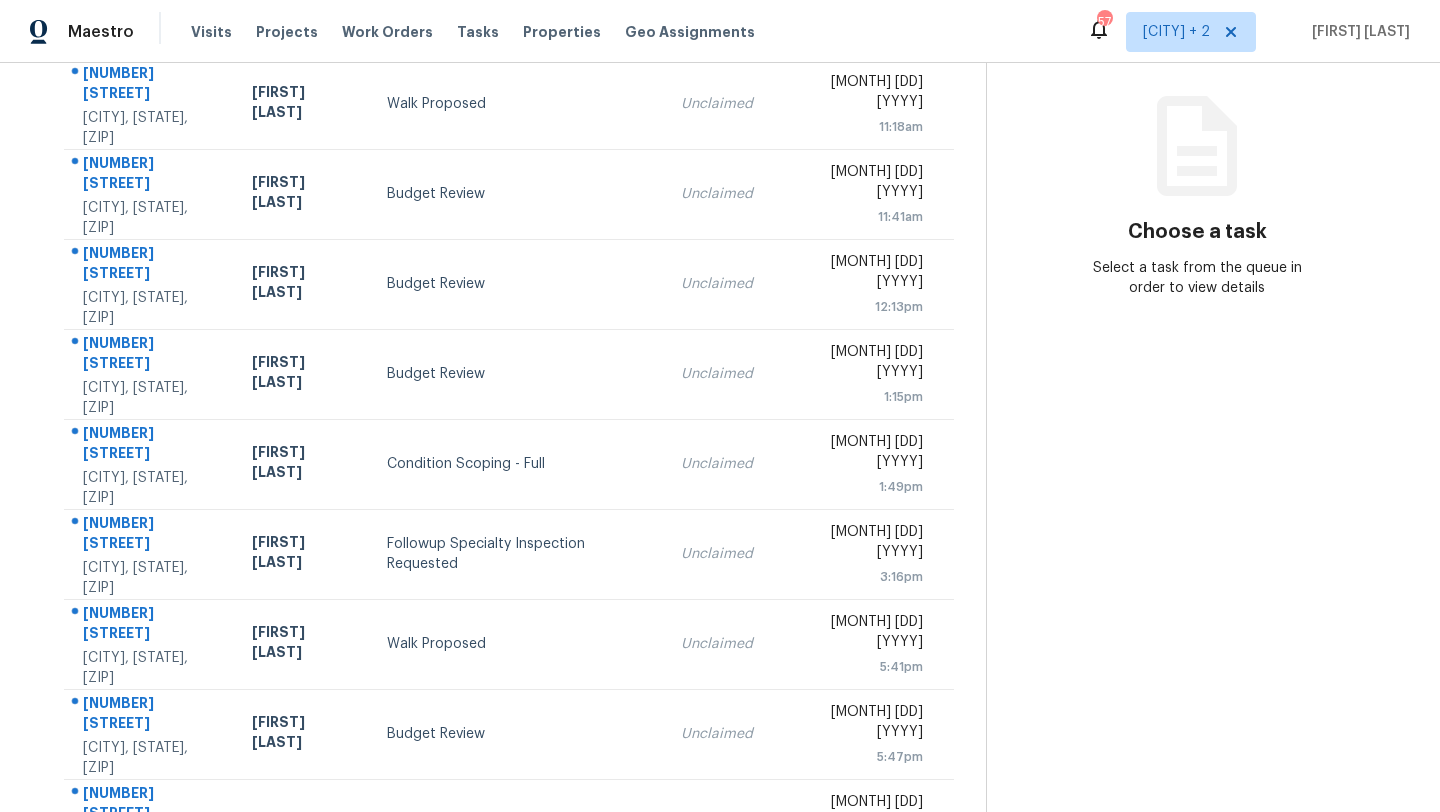 click 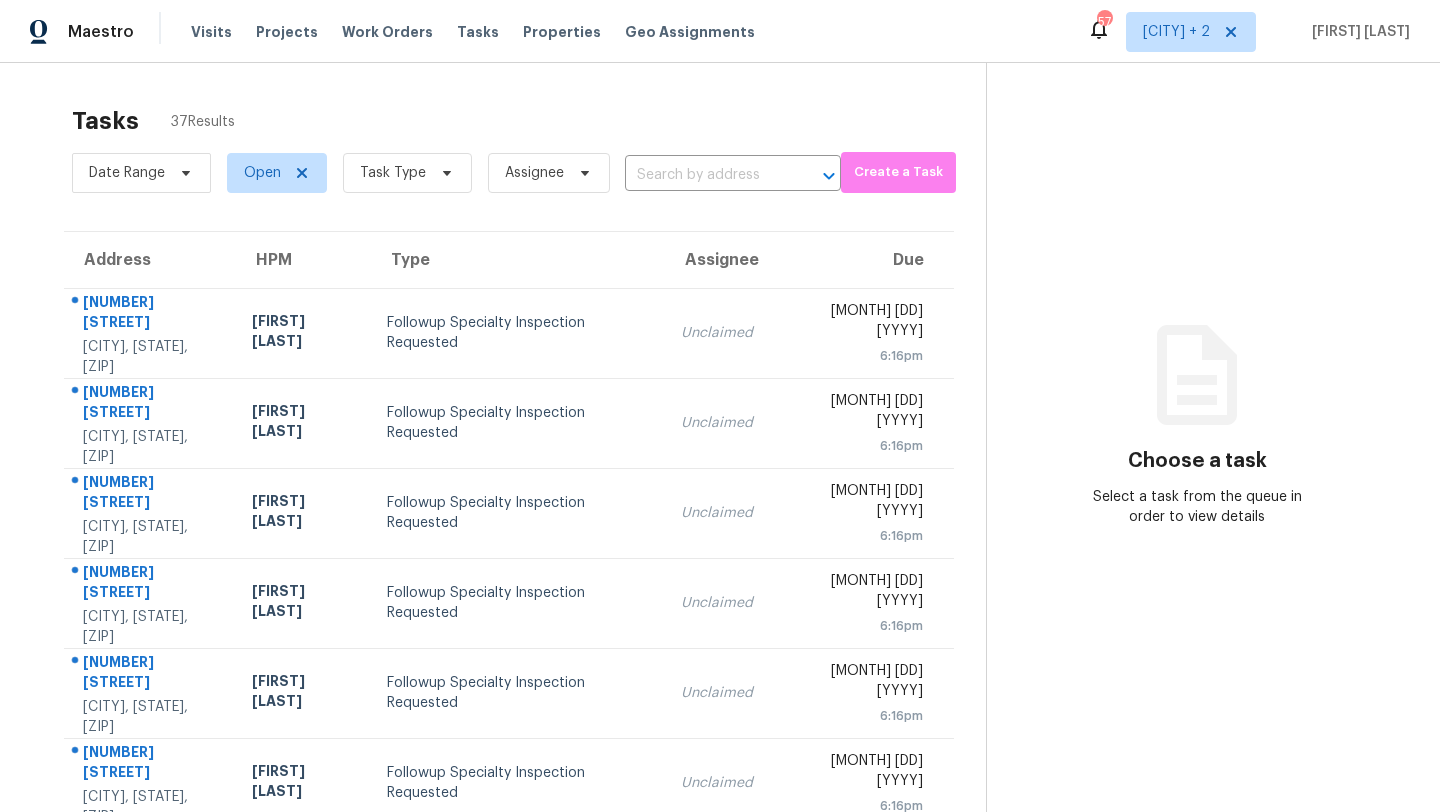 scroll, scrollTop: 229, scrollLeft: 0, axis: vertical 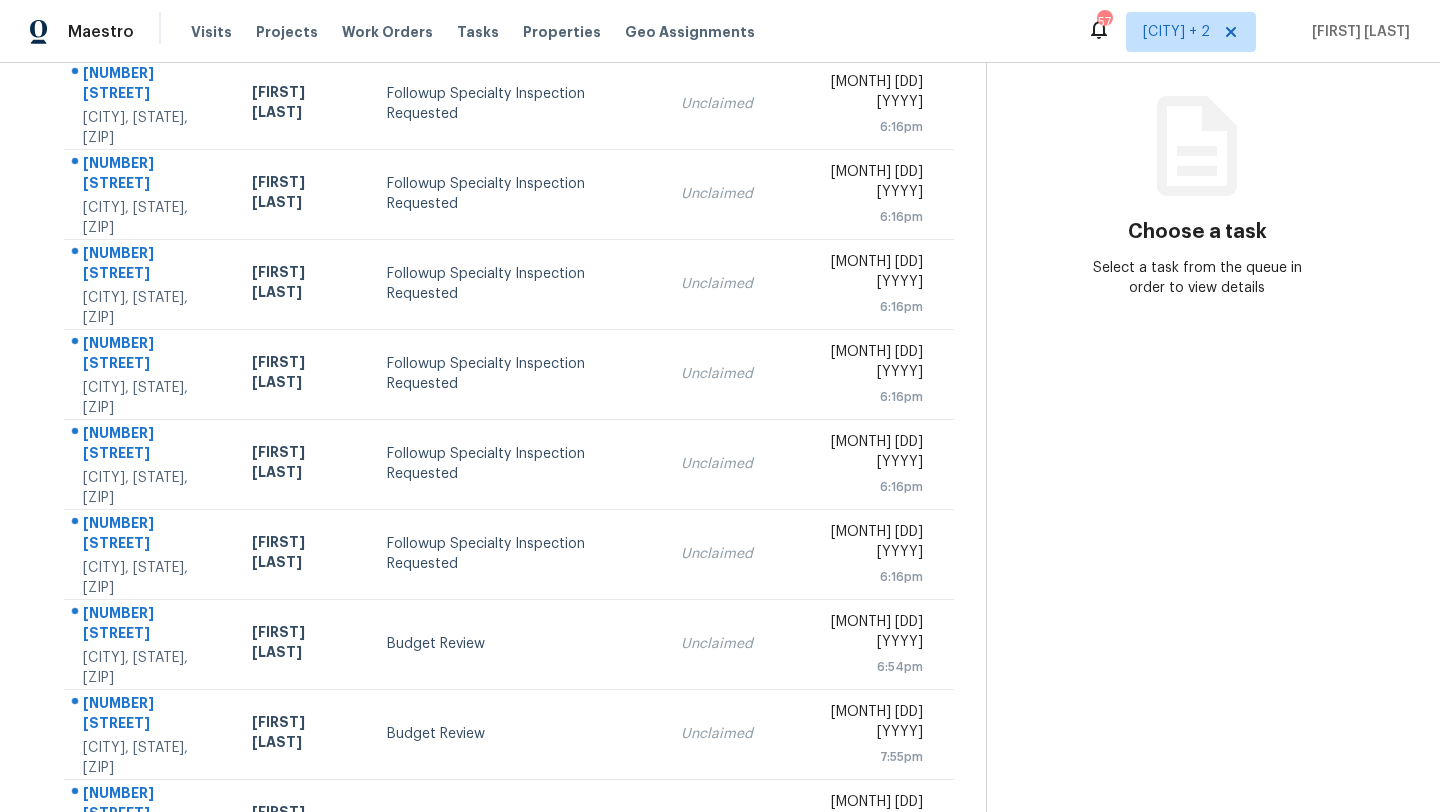 click 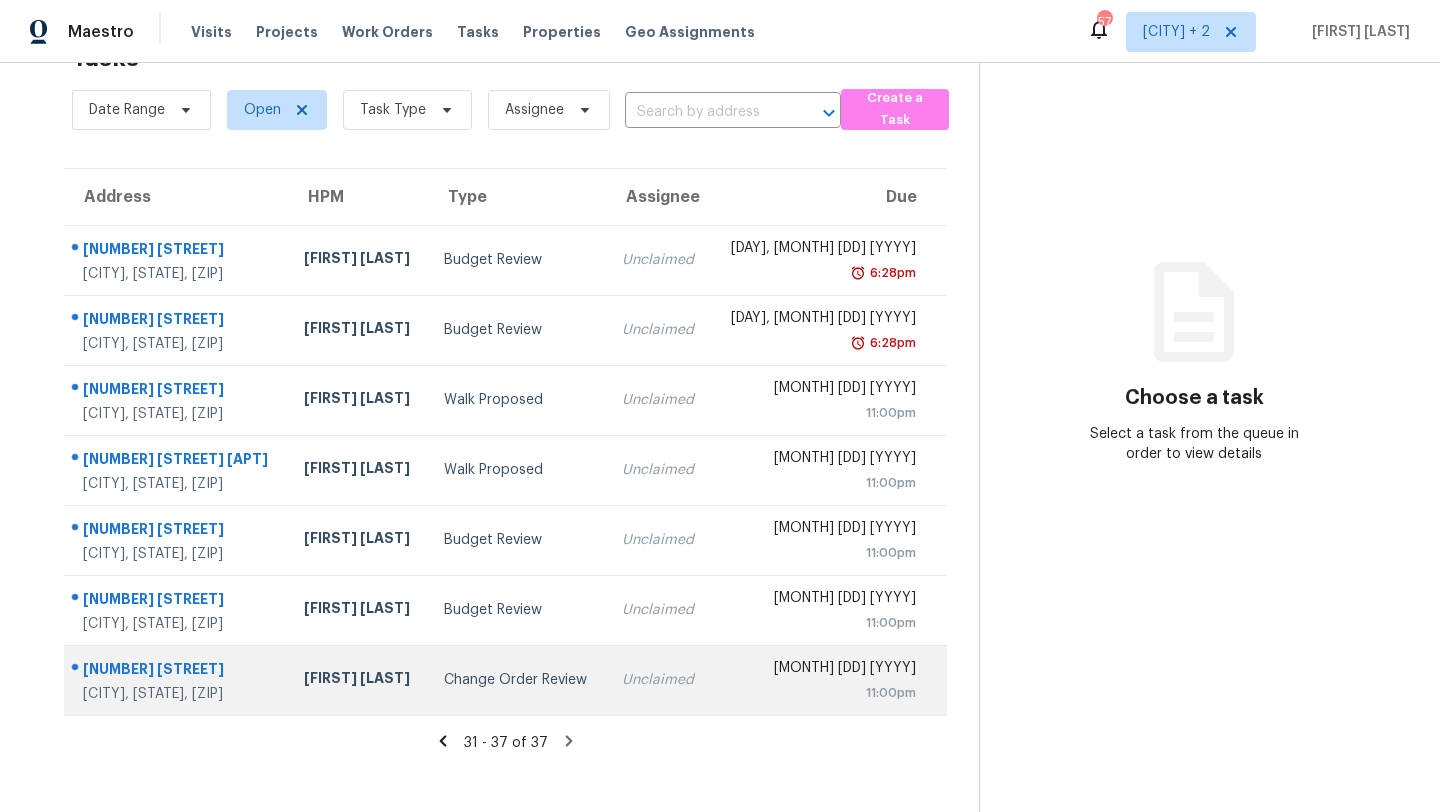 click on "Change Order Review" at bounding box center (517, 680) 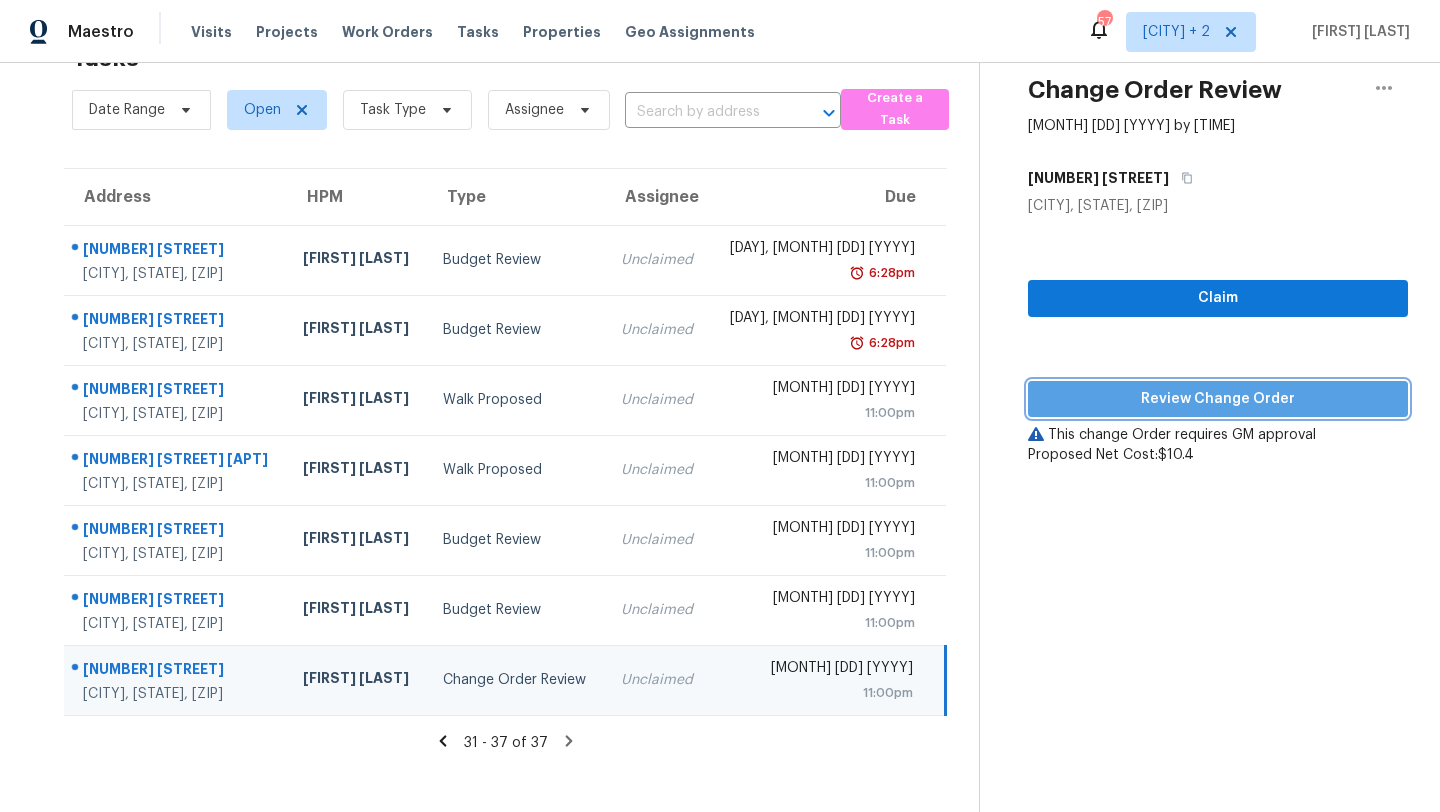 click on "Review Change Order" at bounding box center [1218, 399] 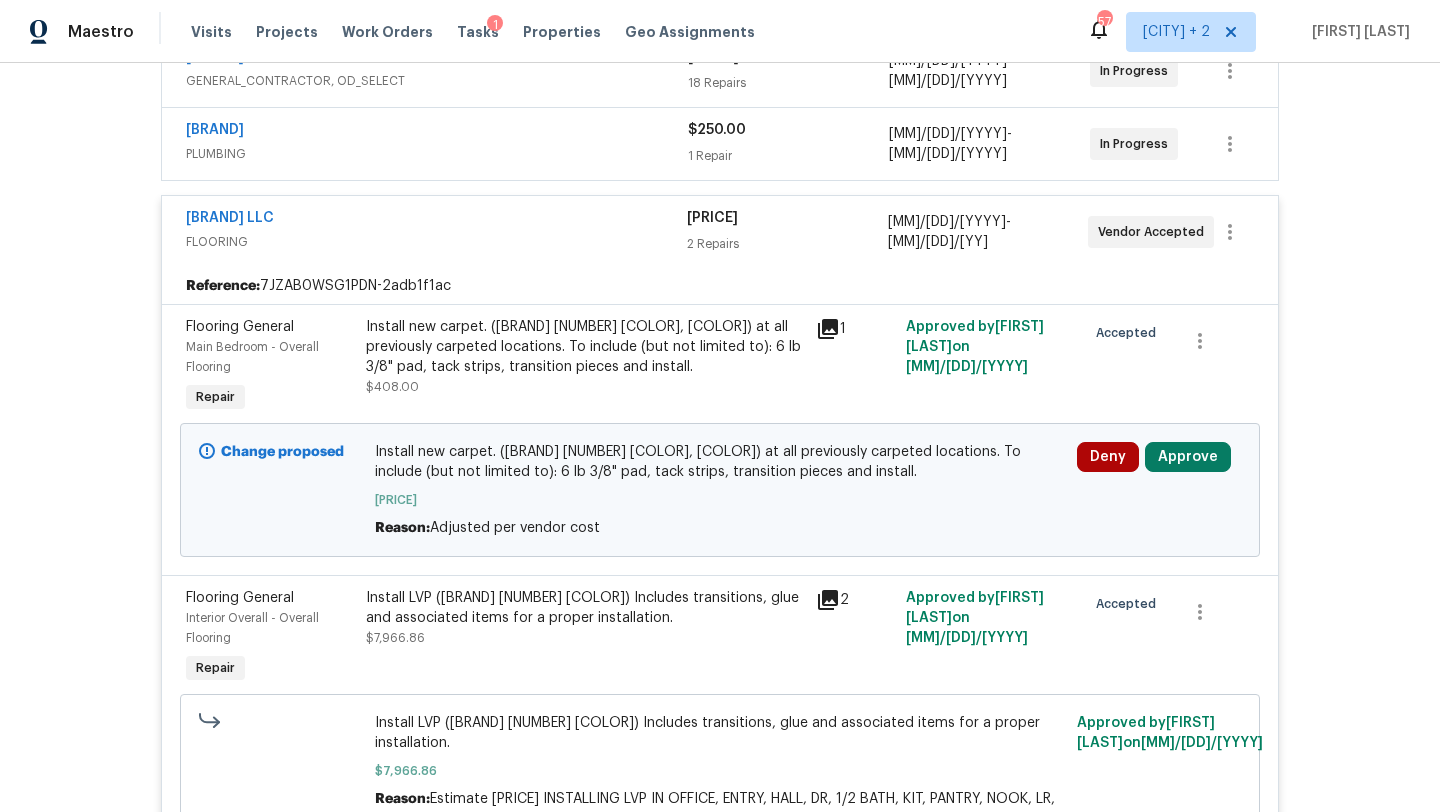 scroll, scrollTop: 573, scrollLeft: 0, axis: vertical 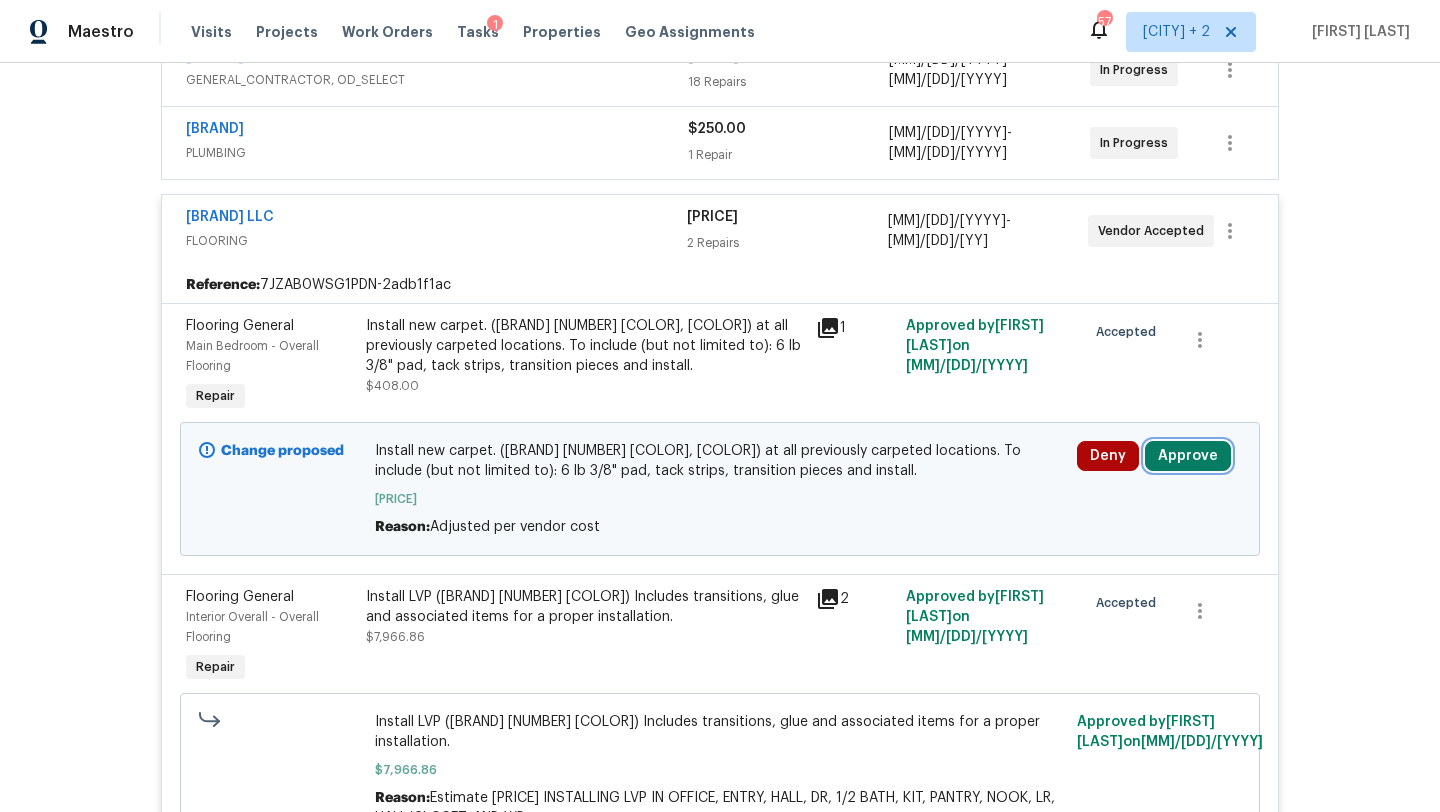 click on "Approve" at bounding box center (1188, 456) 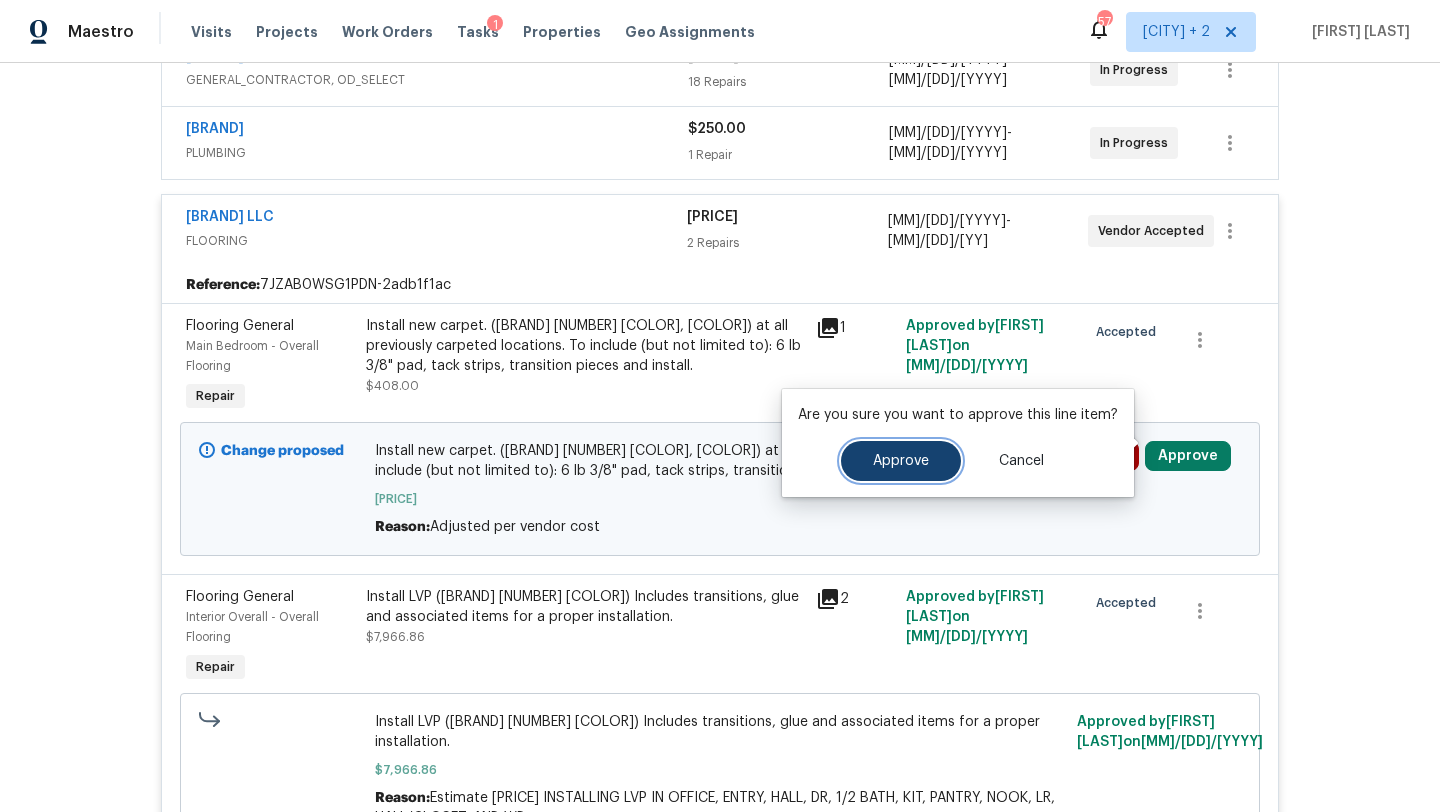 click on "Approve" at bounding box center [901, 461] 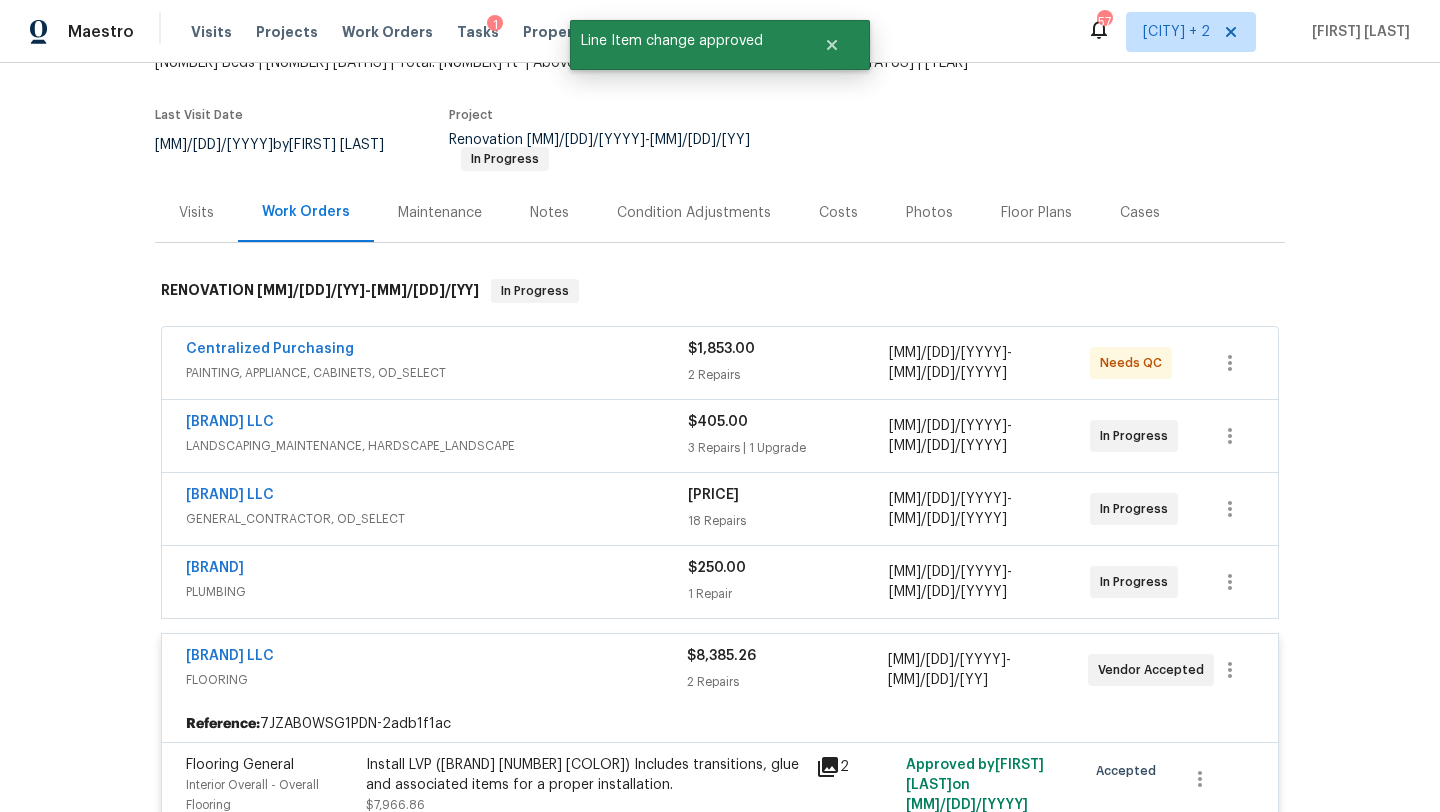 scroll, scrollTop: 0, scrollLeft: 0, axis: both 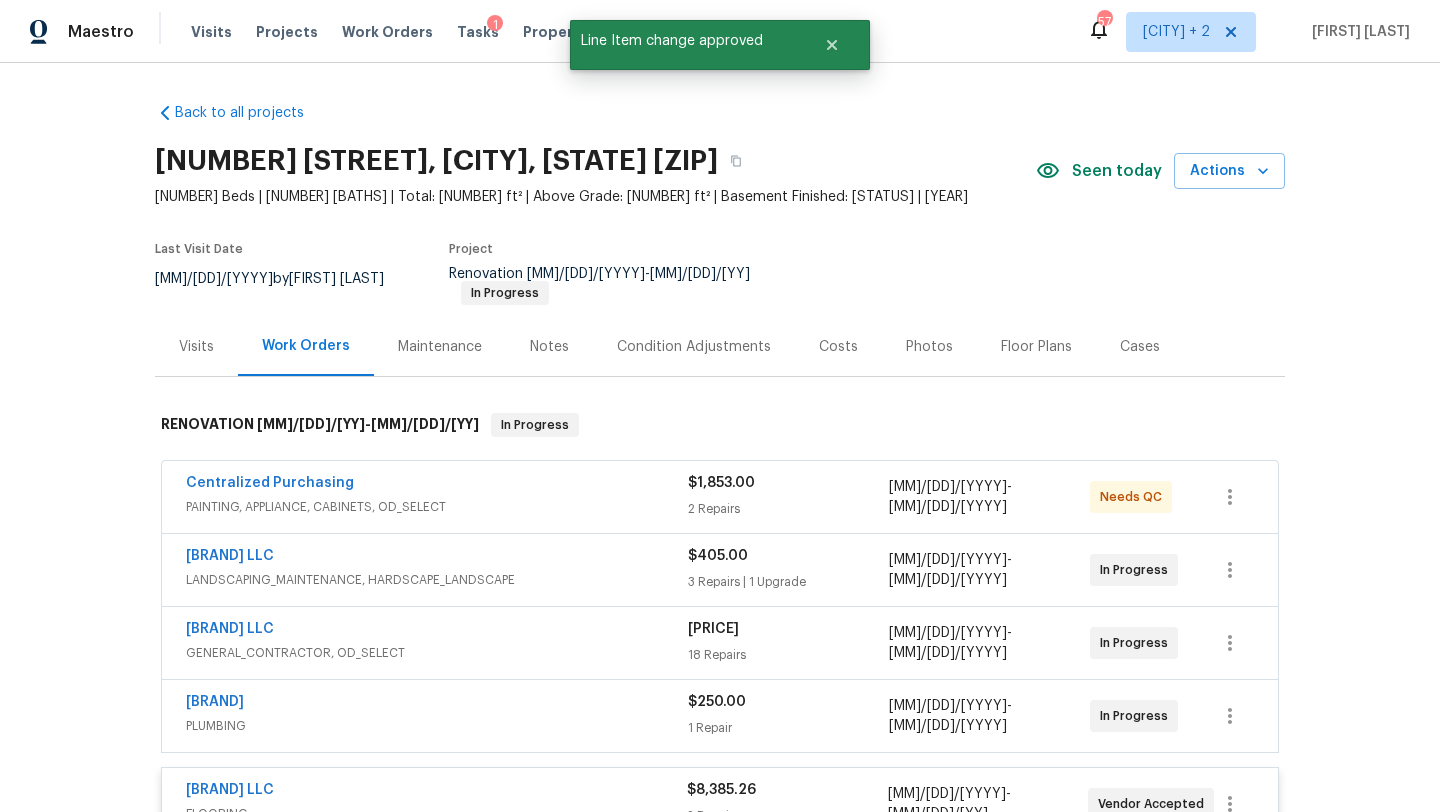 click on "Costs" at bounding box center (838, 347) 